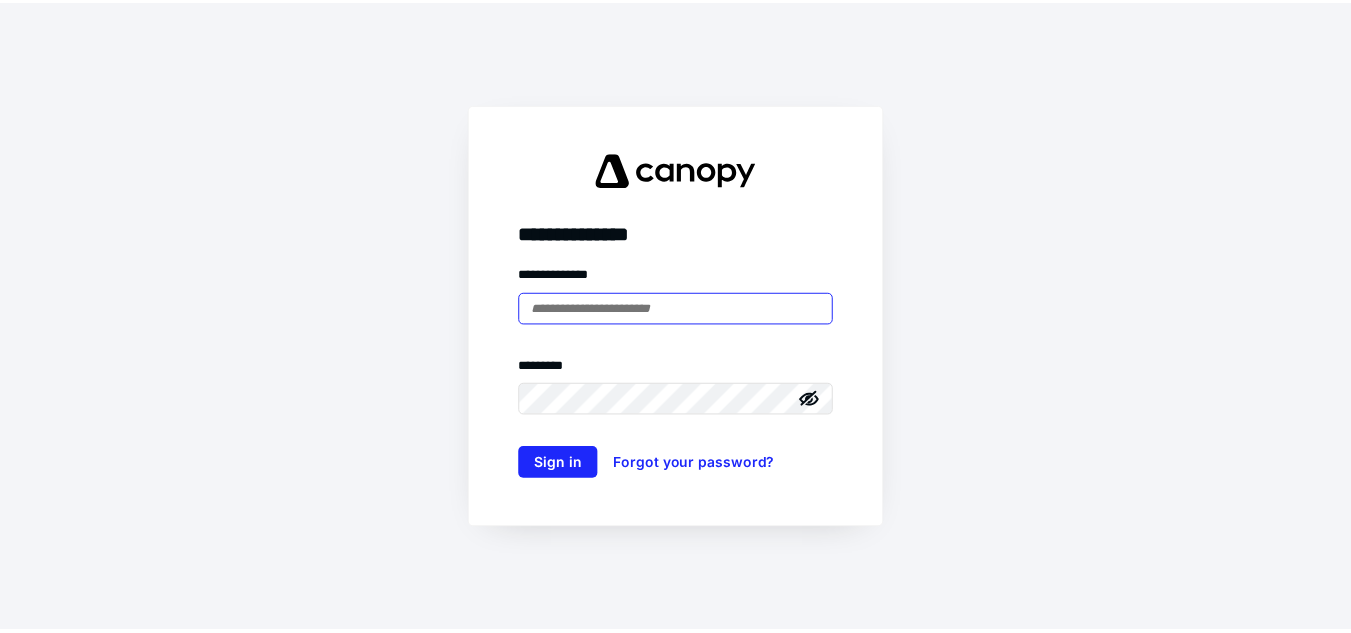 scroll, scrollTop: 0, scrollLeft: 0, axis: both 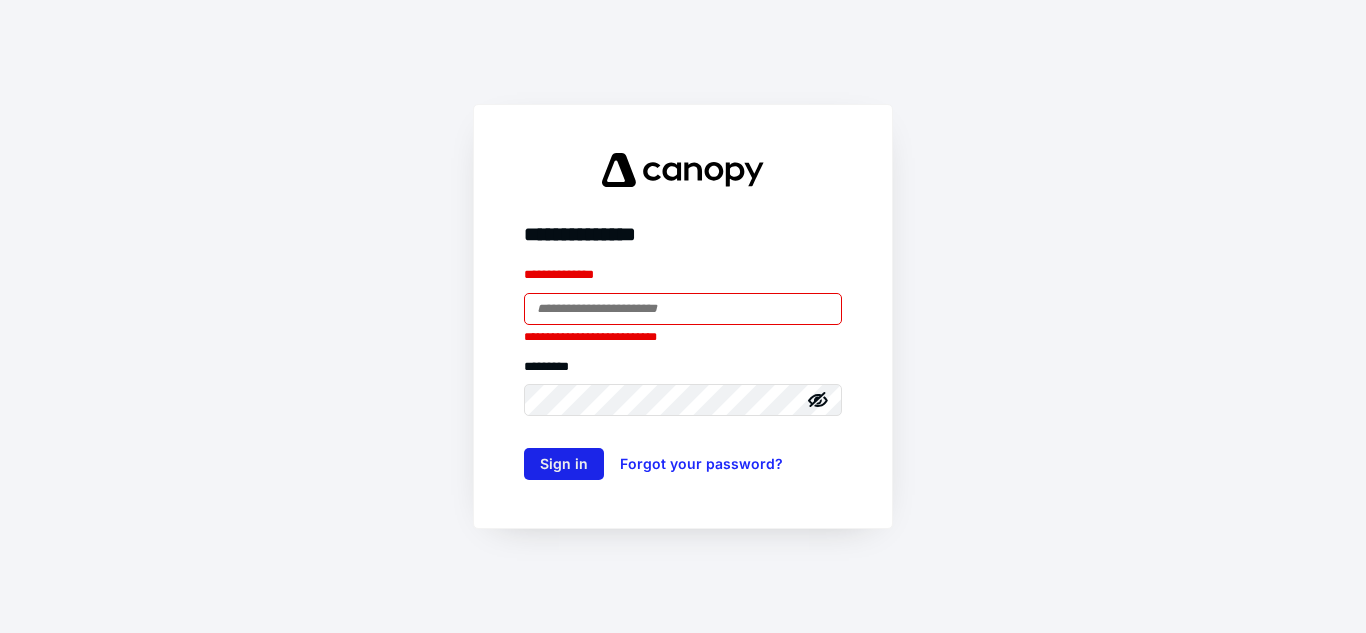 type on "**********" 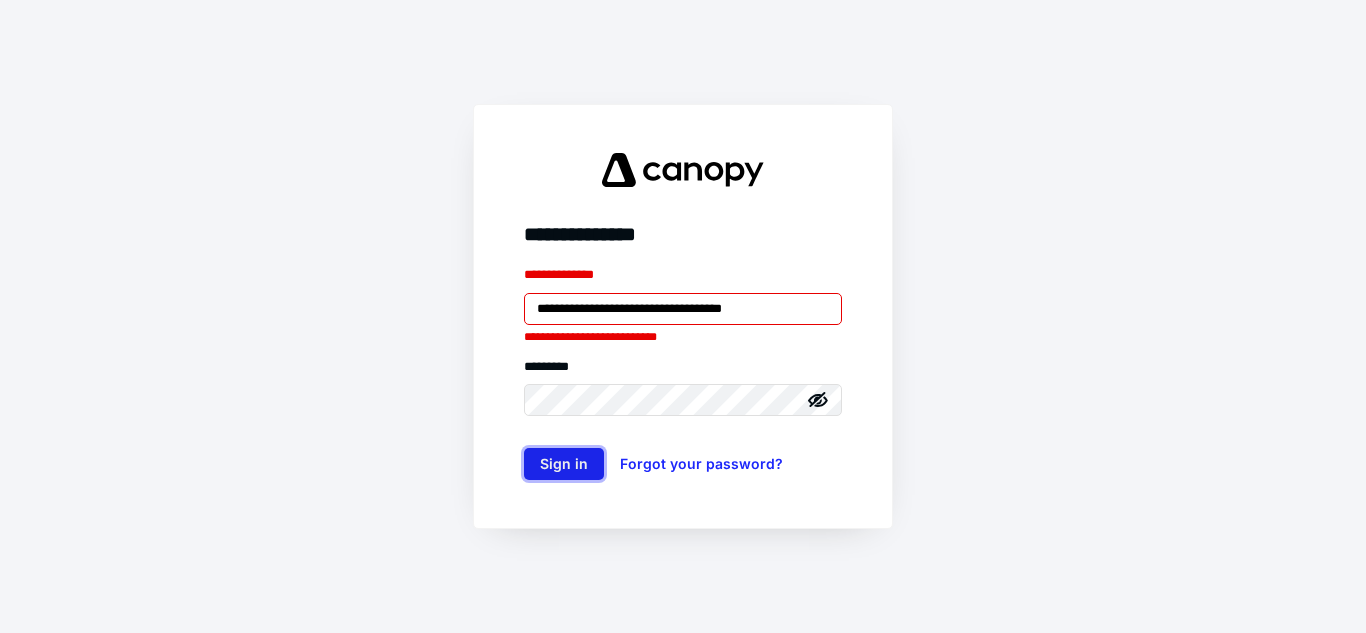 click on "Sign in" at bounding box center (564, 464) 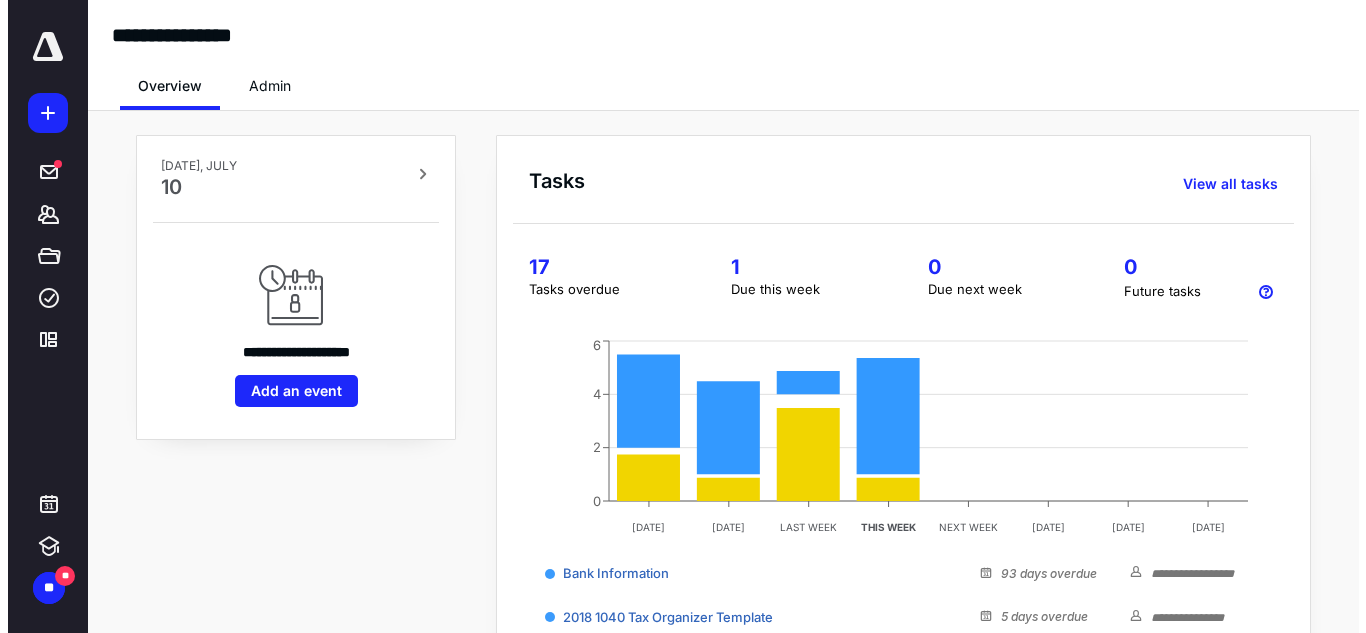 scroll, scrollTop: 0, scrollLeft: 0, axis: both 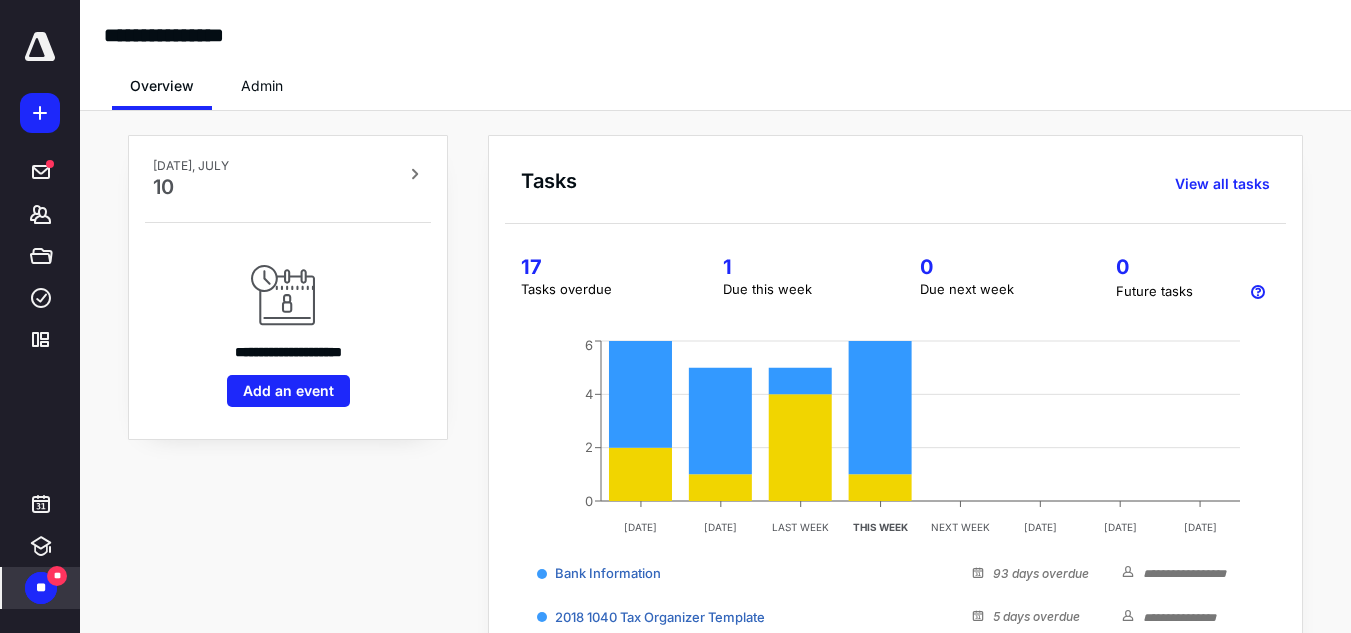 click on "** **" at bounding box center (41, 588) 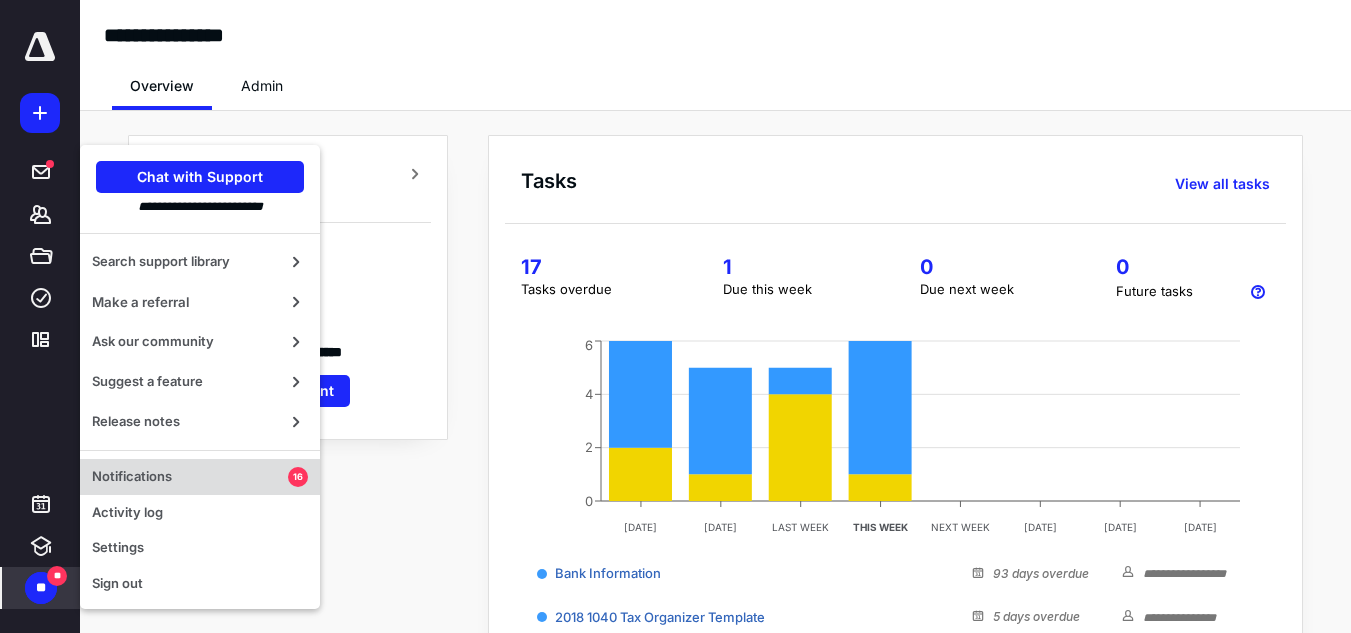 click on "Notifications" at bounding box center [190, 477] 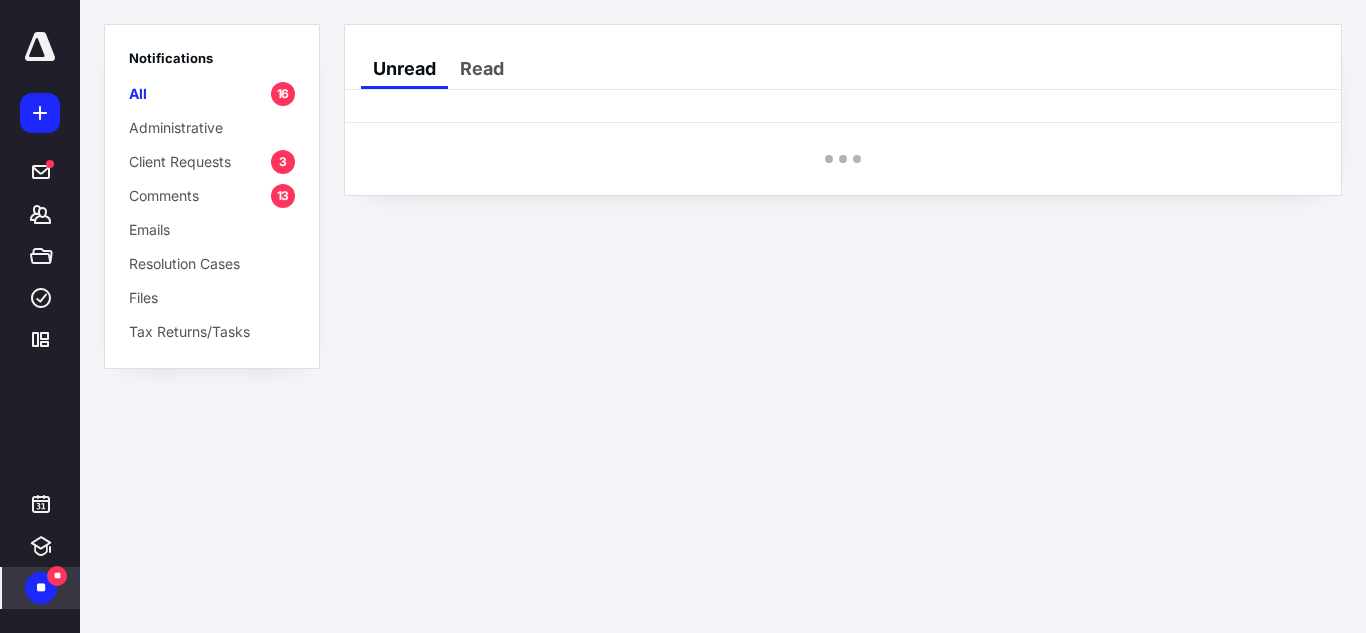 click on "Client Requests" at bounding box center (180, 161) 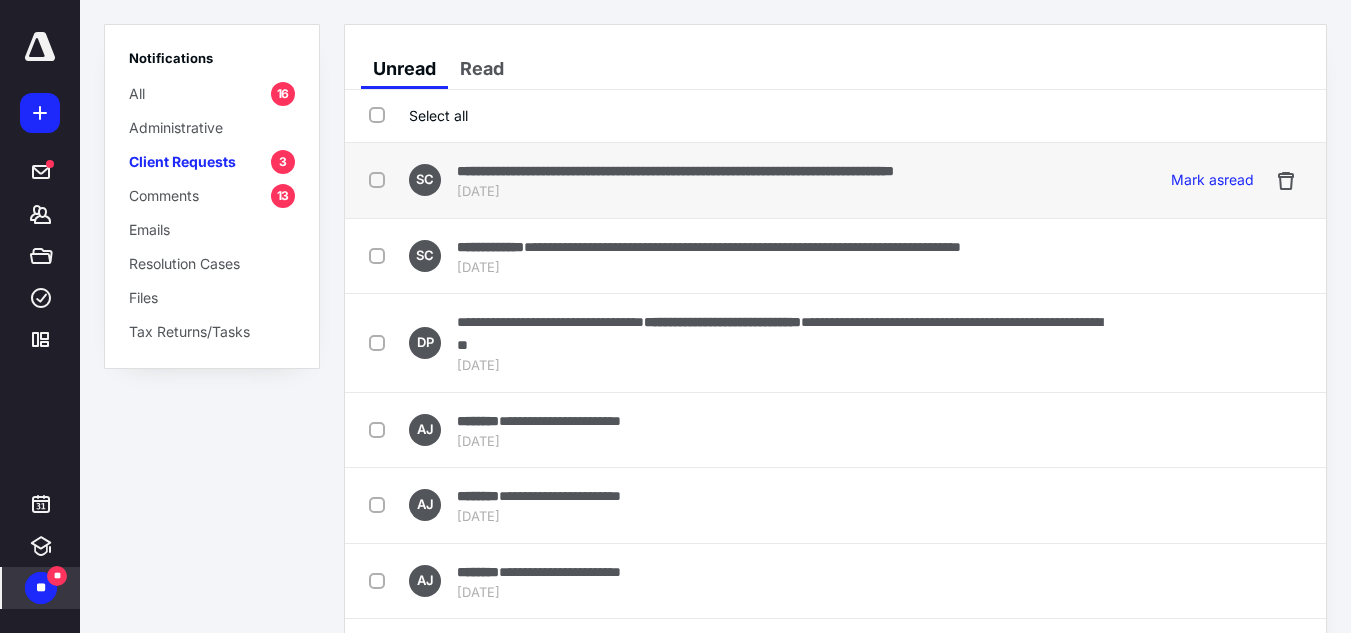click on "**********" at bounding box center (675, 171) 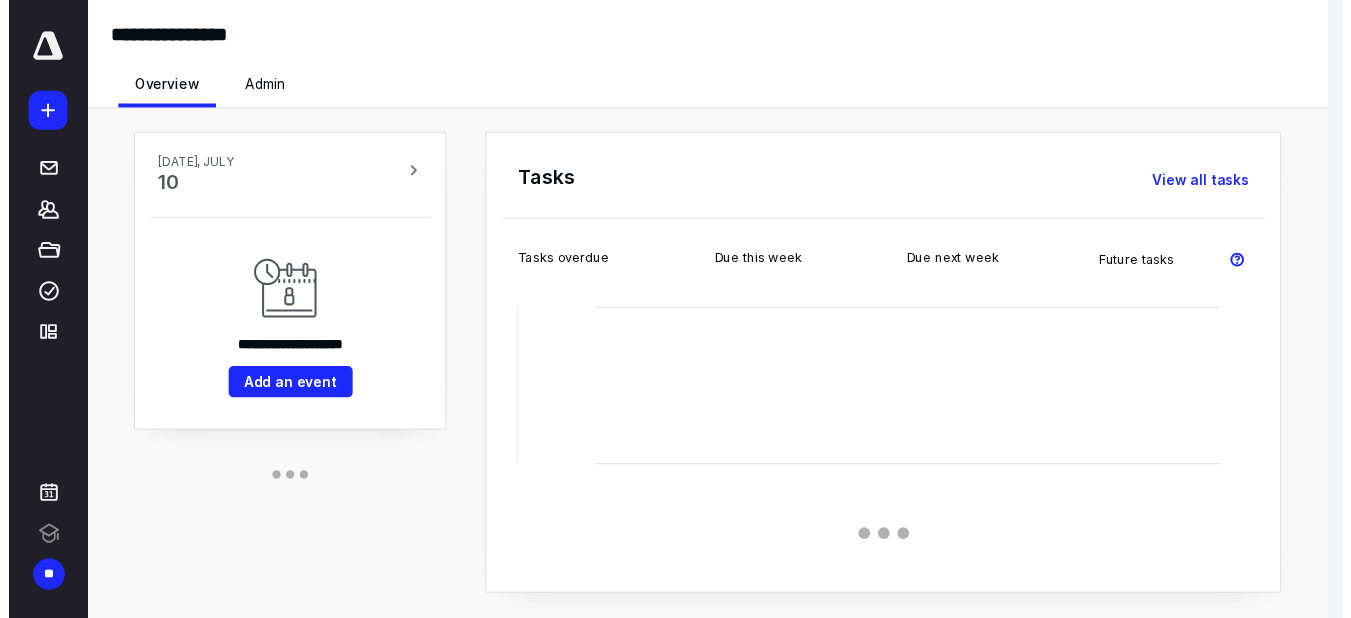 scroll, scrollTop: 0, scrollLeft: 0, axis: both 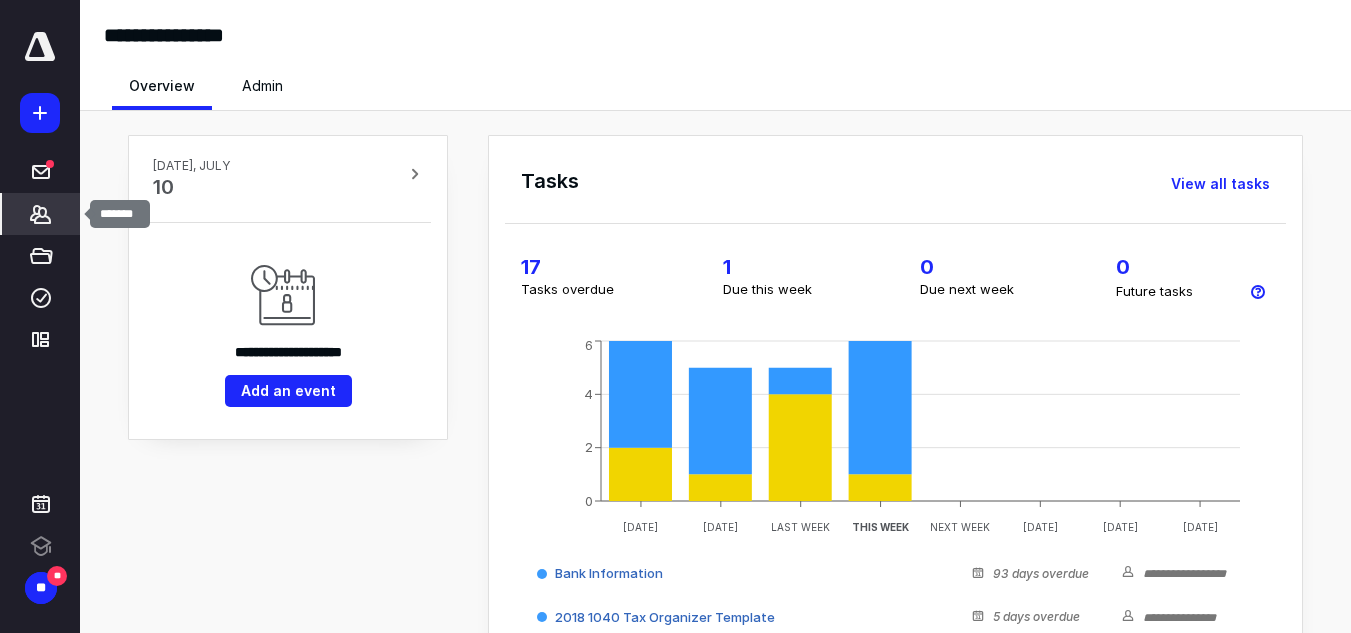 click 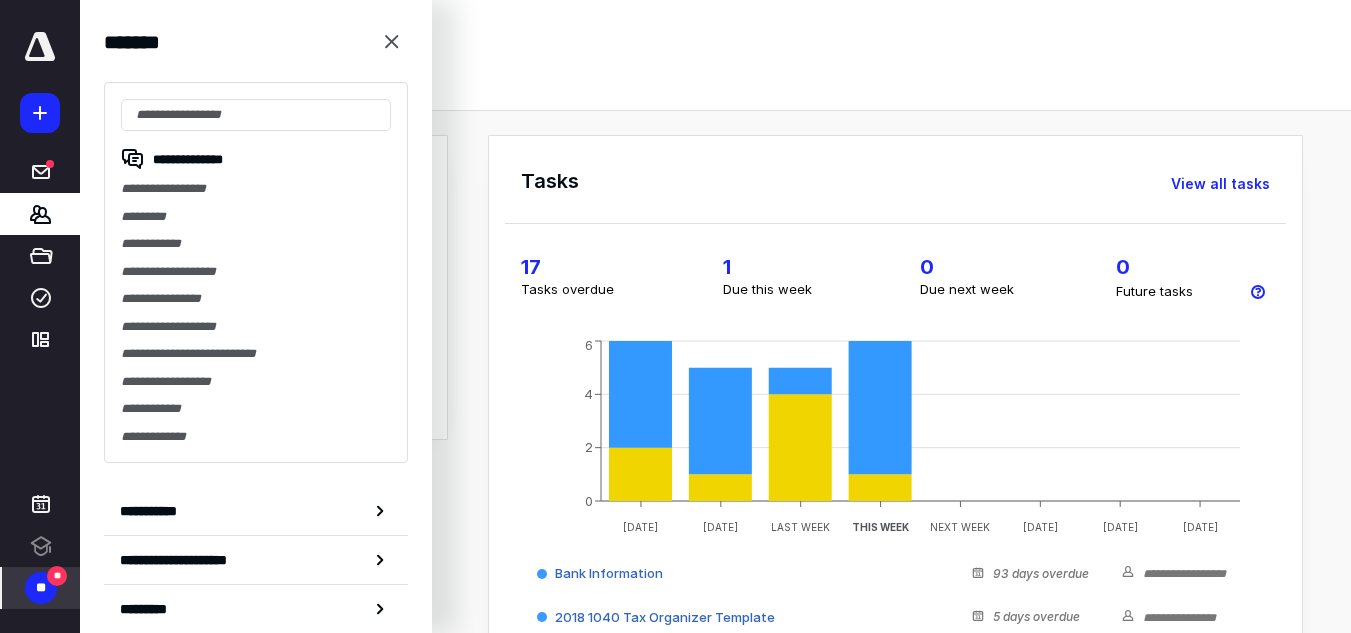 click on "**" at bounding box center [57, 576] 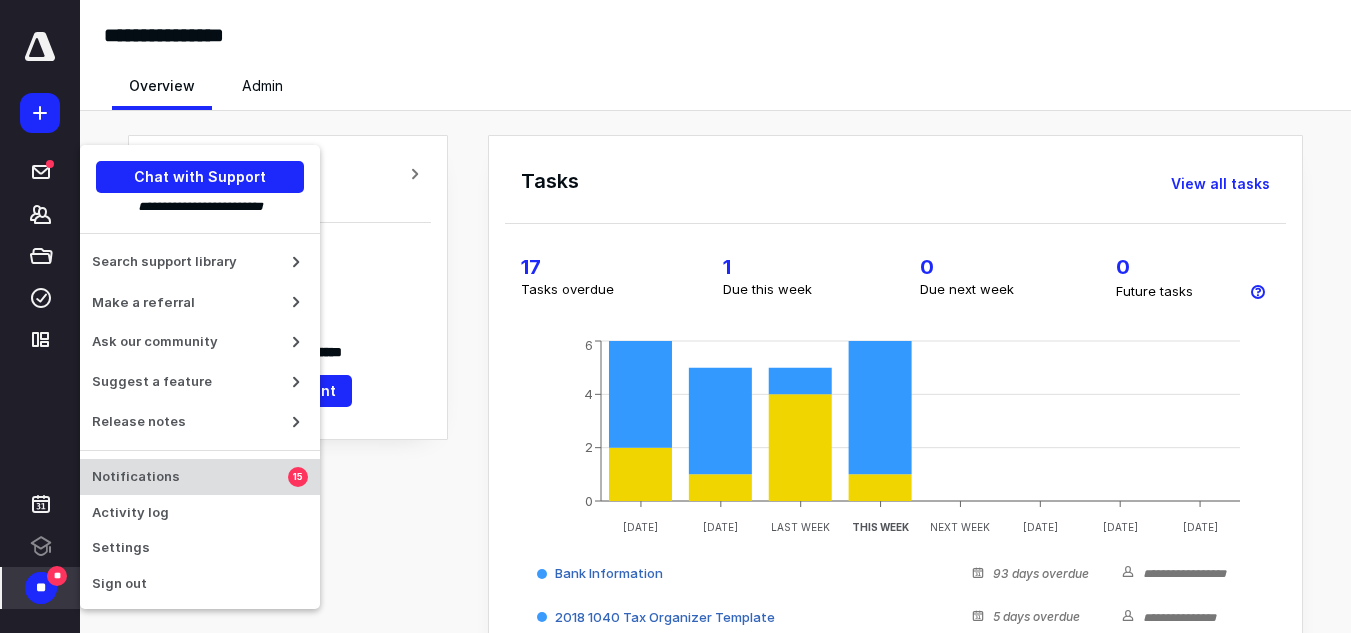 click on "Notifications" at bounding box center [190, 477] 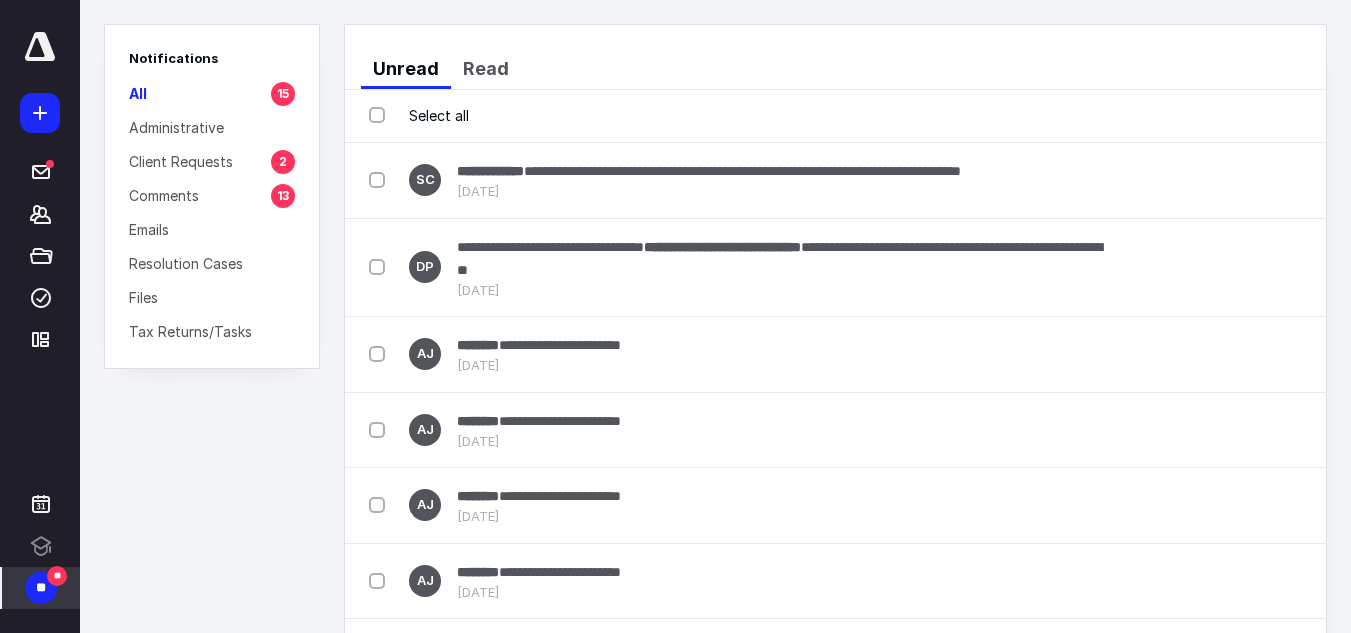 click on "Client Requests" at bounding box center (181, 161) 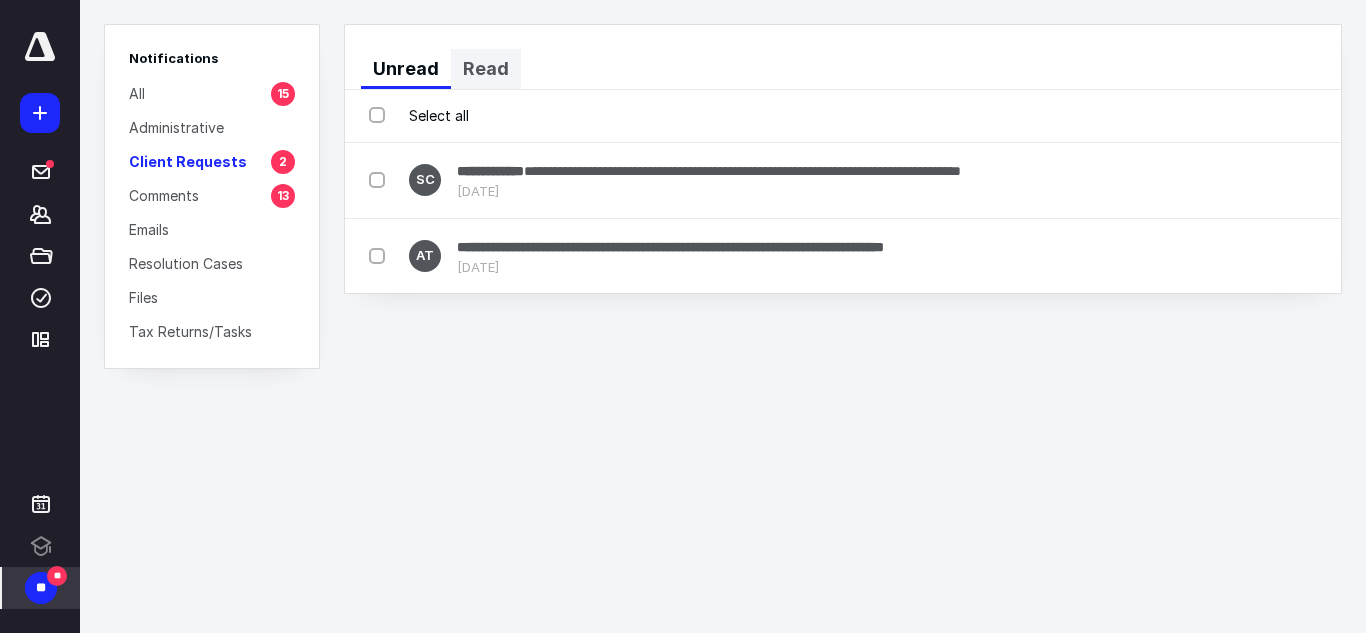 click on "Read" at bounding box center [486, 69] 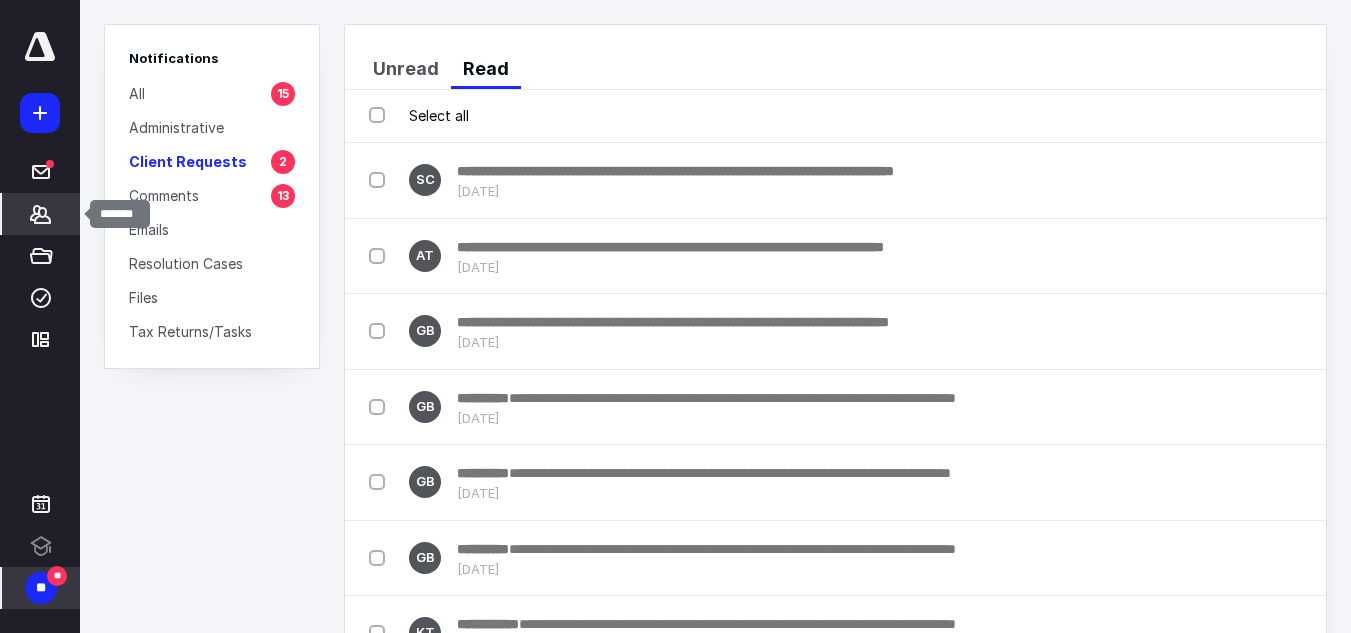 drag, startPoint x: 55, startPoint y: 220, endPoint x: 69, endPoint y: 201, distance: 23.600847 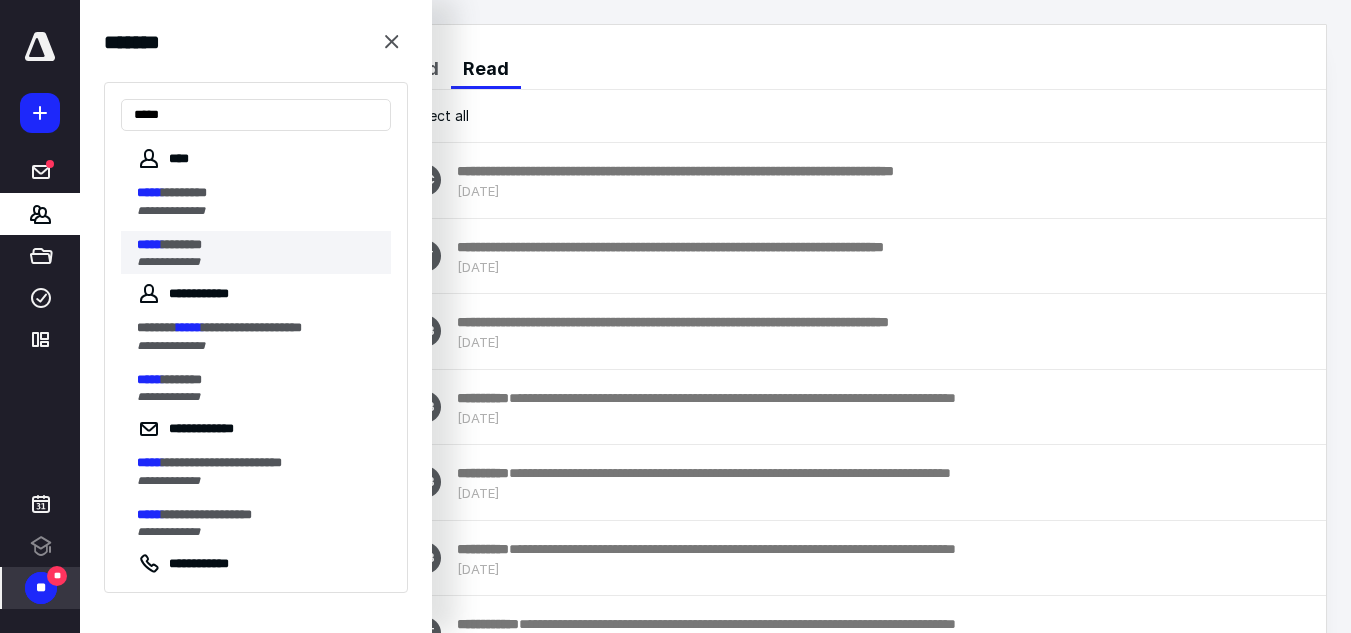 type on "*****" 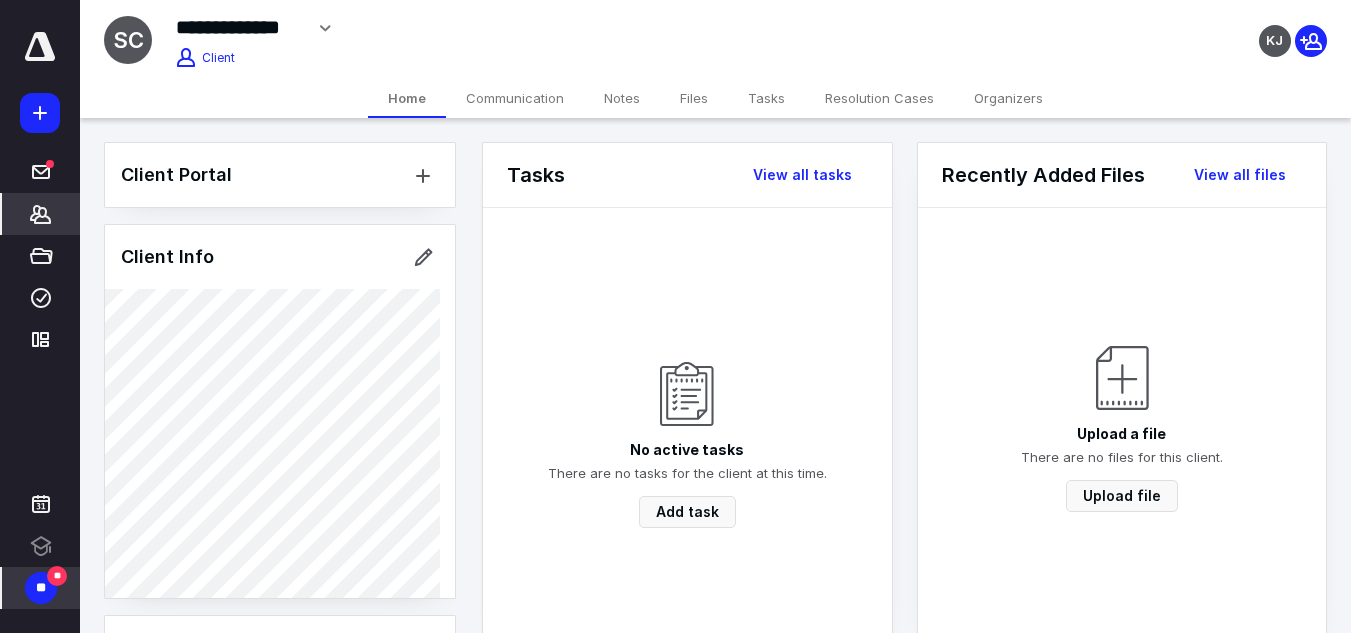 click on "Tasks" at bounding box center (766, 98) 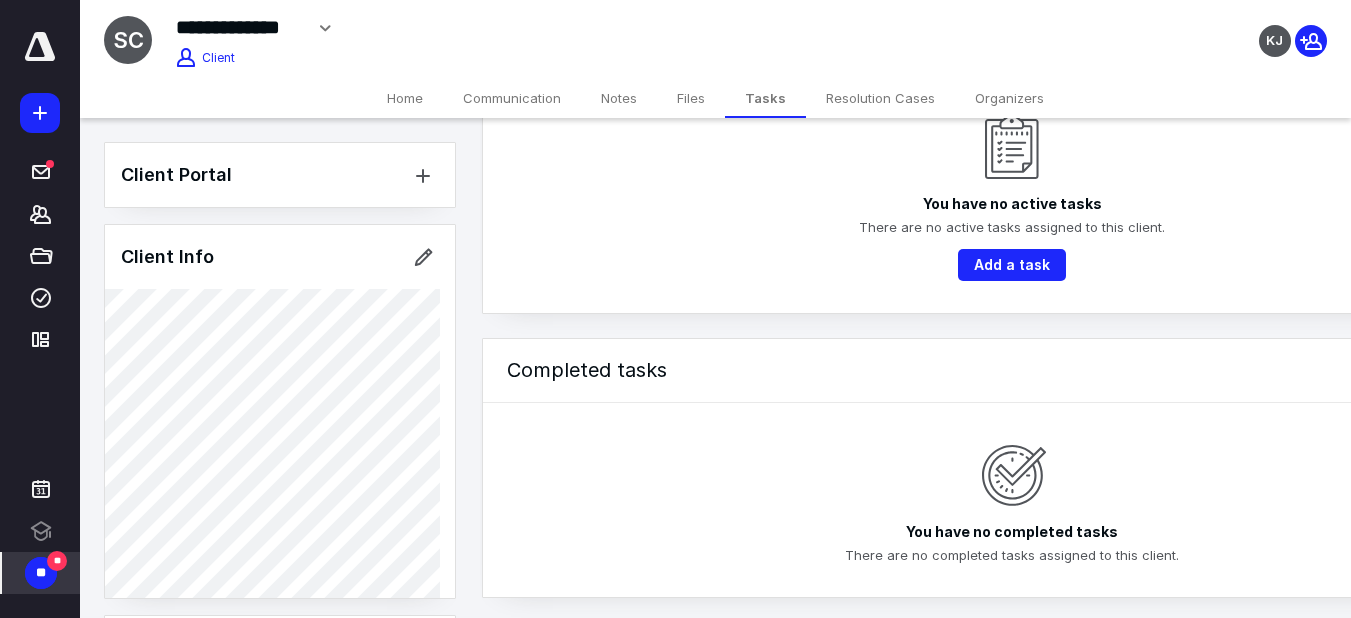 scroll, scrollTop: 136, scrollLeft: 0, axis: vertical 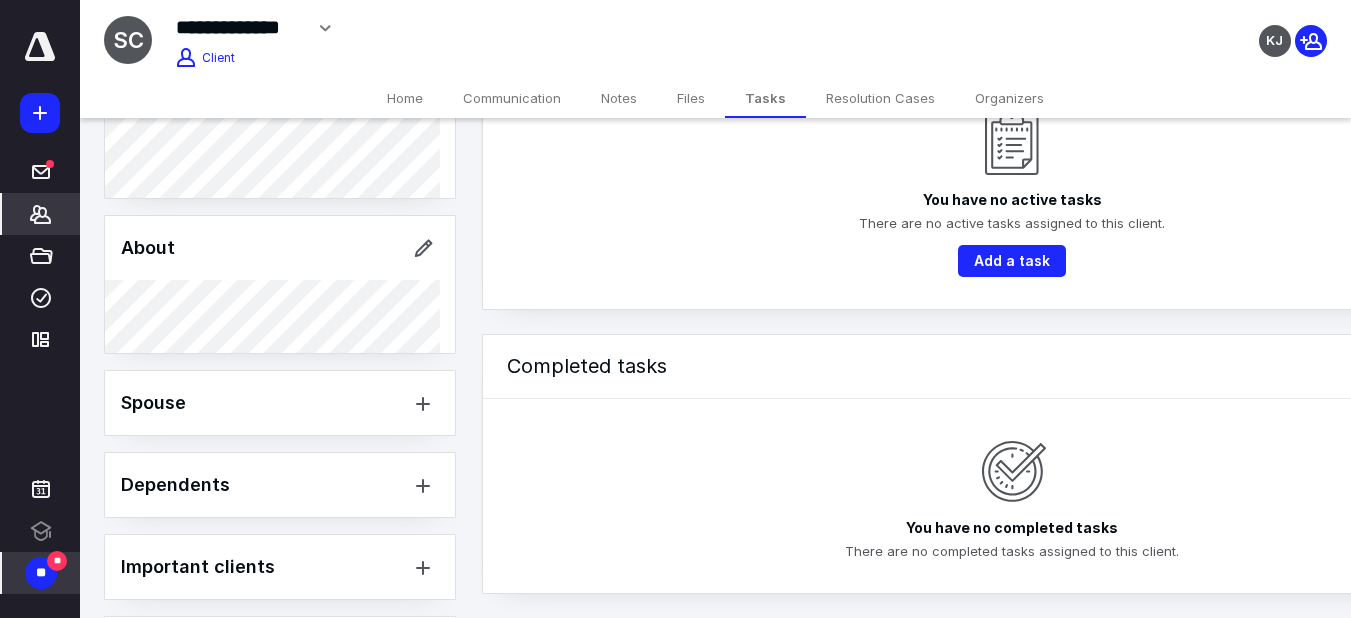 click on "*******" at bounding box center [41, 214] 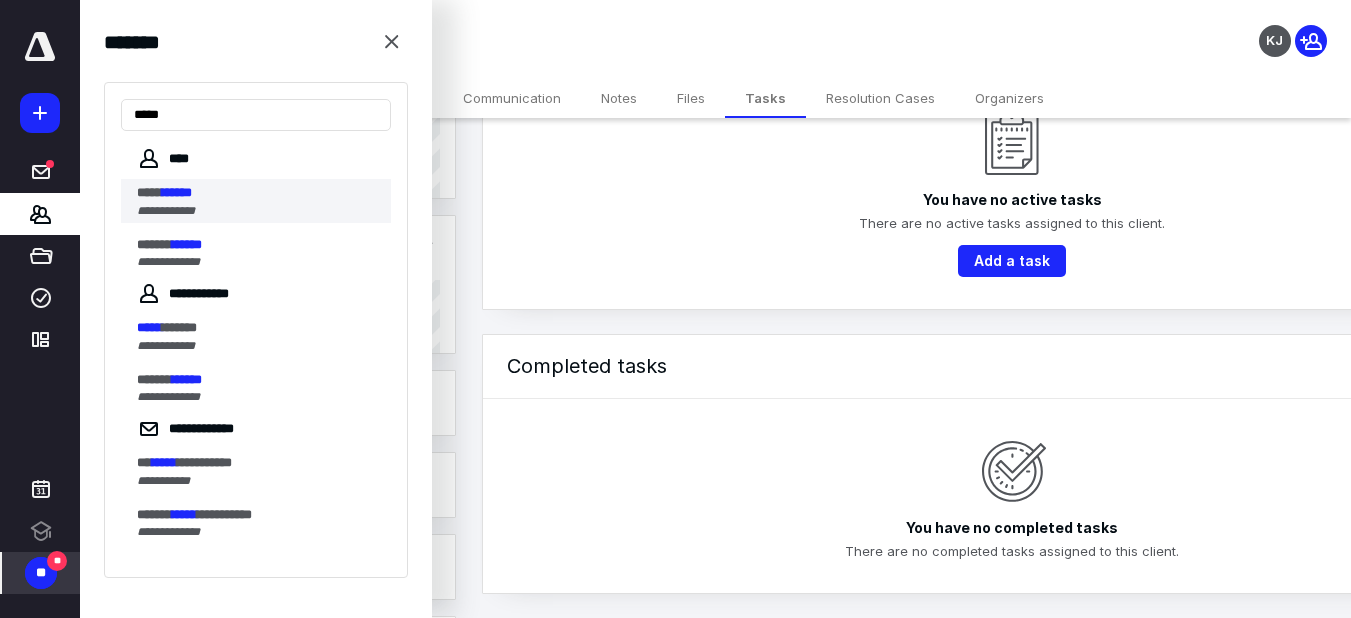 type on "*****" 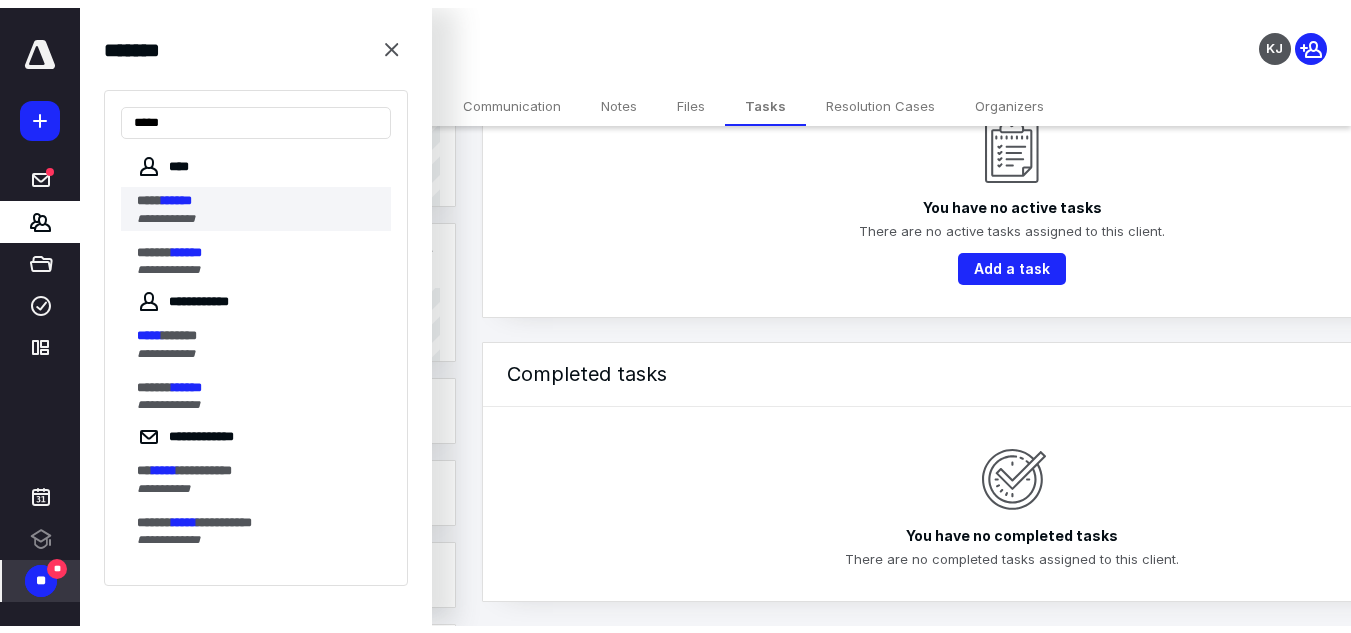 scroll, scrollTop: 0, scrollLeft: 0, axis: both 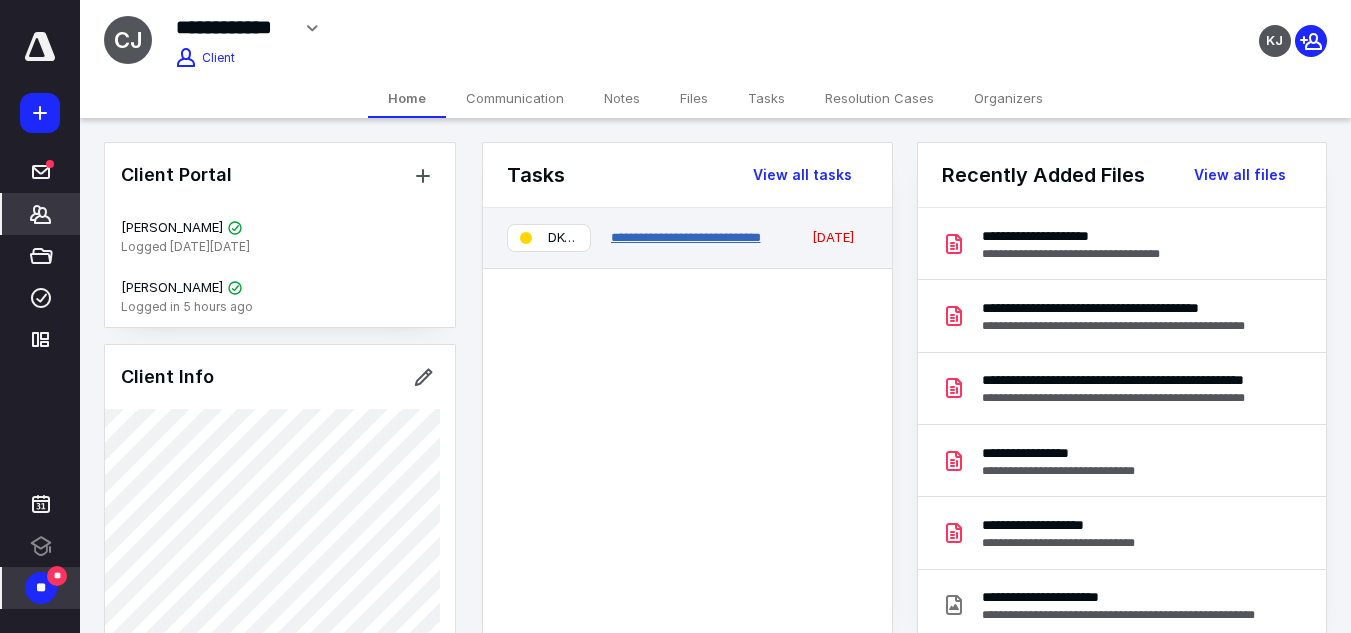 click on "**********" at bounding box center (686, 237) 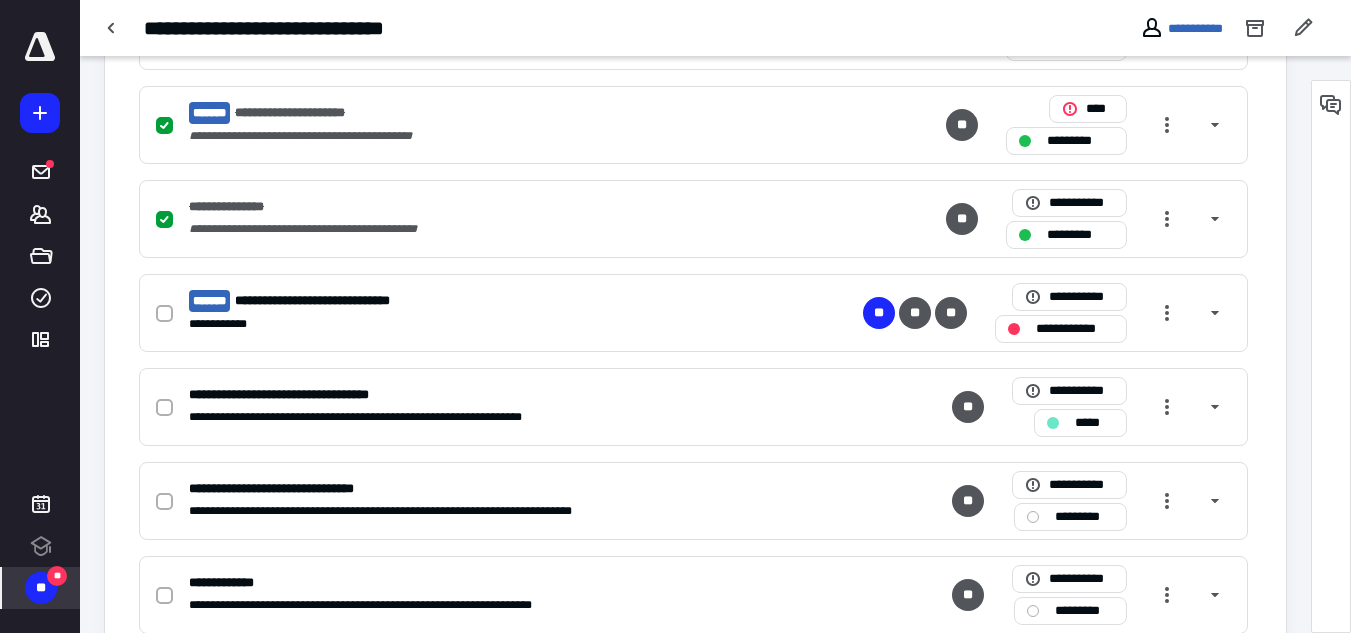 scroll, scrollTop: 1200, scrollLeft: 0, axis: vertical 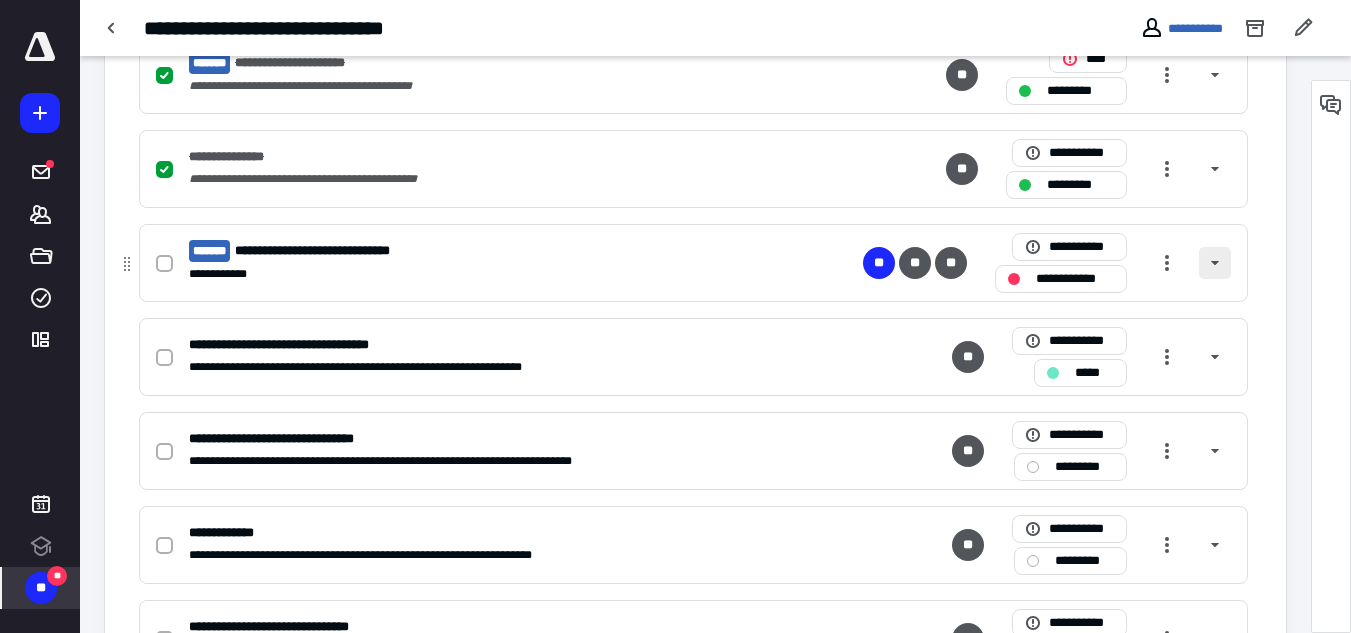 click at bounding box center [1215, 263] 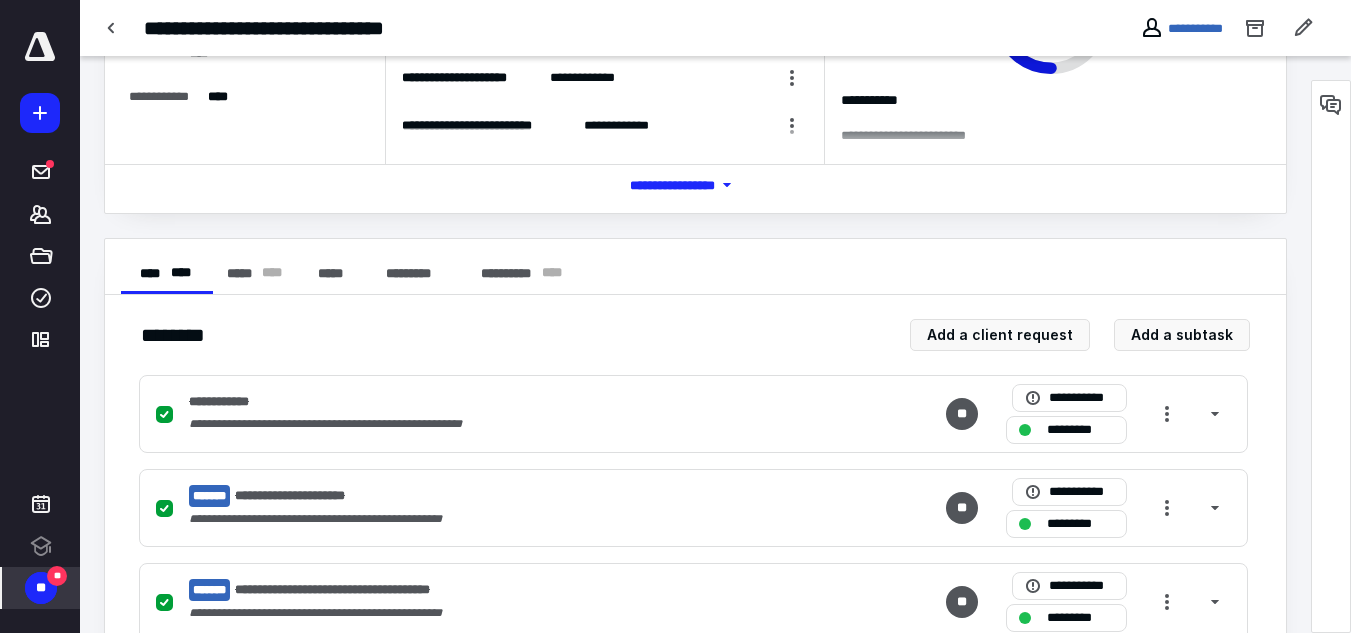 scroll, scrollTop: 0, scrollLeft: 0, axis: both 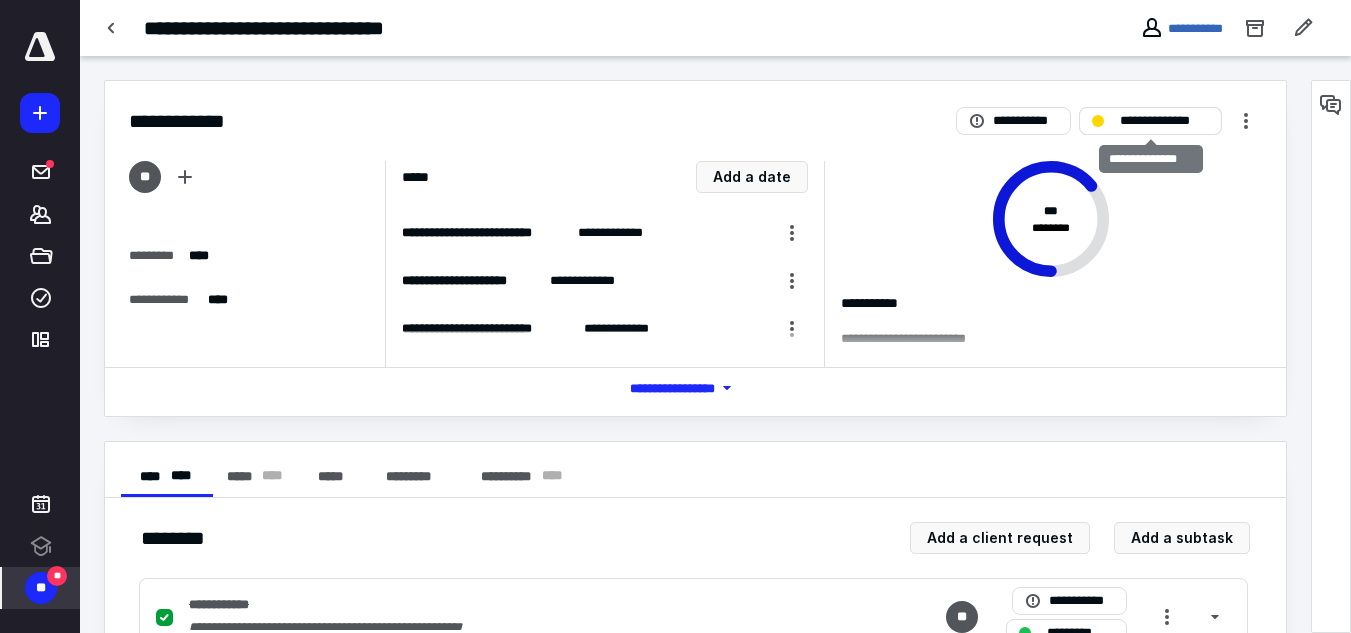 click on "**********" at bounding box center (1164, 121) 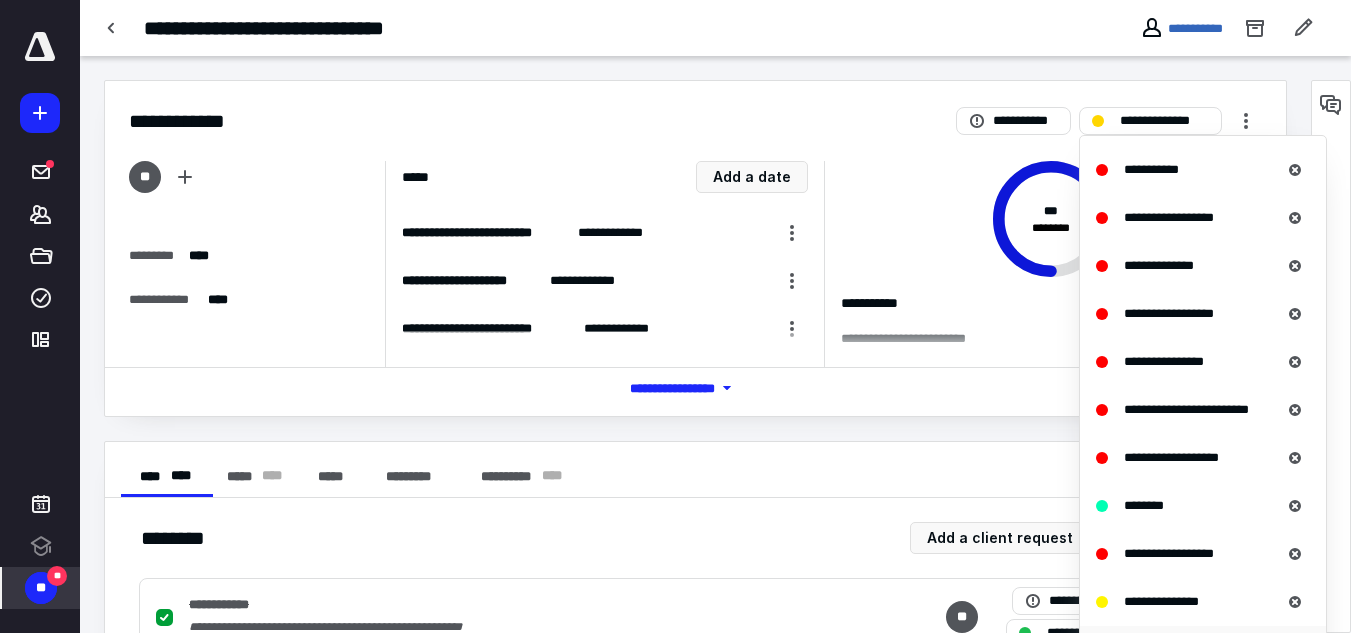 scroll, scrollTop: 809, scrollLeft: 0, axis: vertical 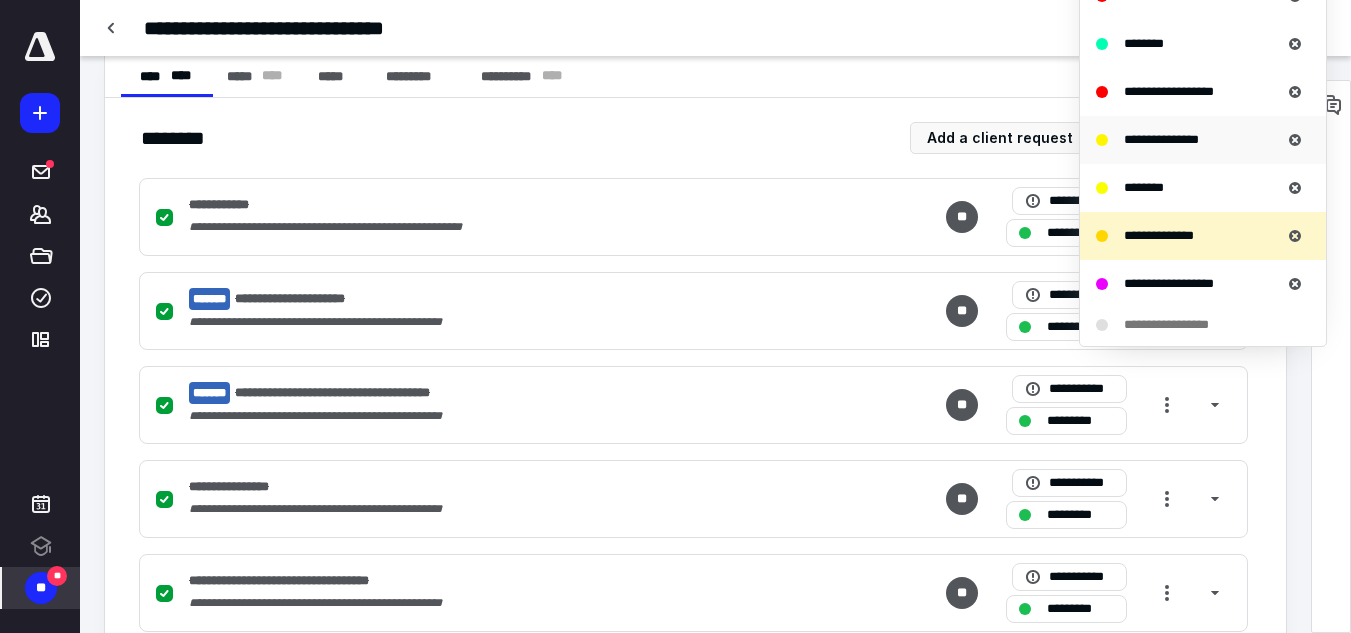 click on "**********" at bounding box center (1203, 140) 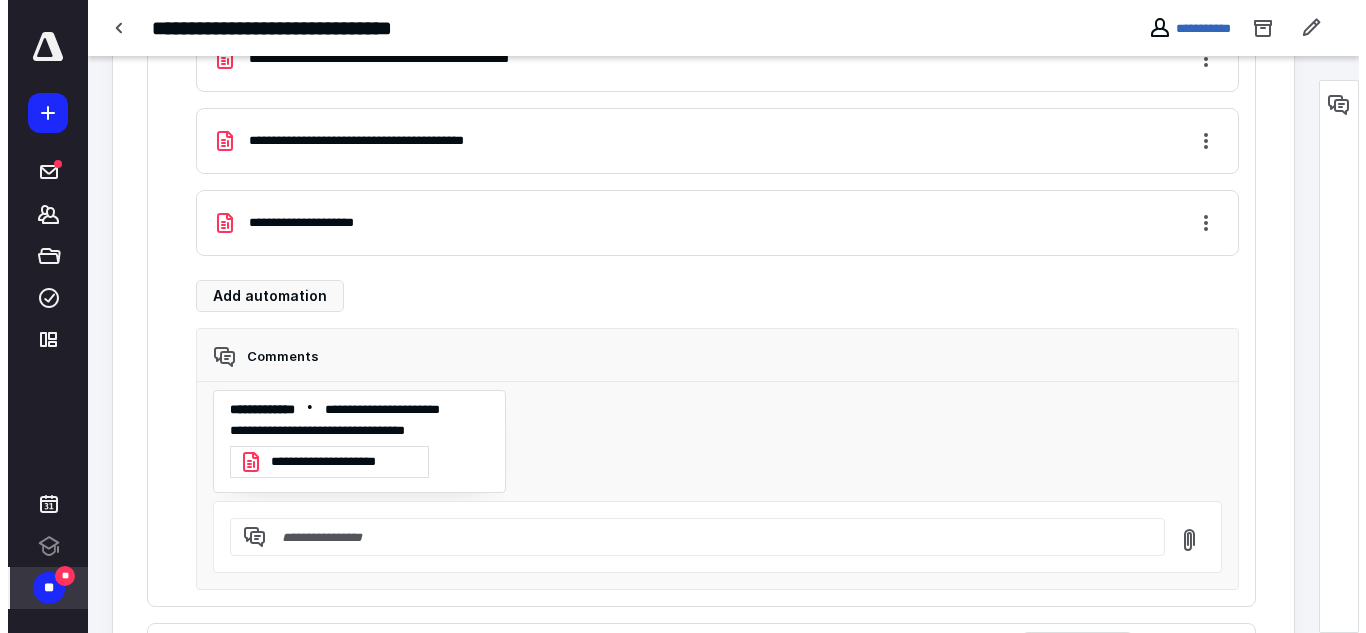 scroll, scrollTop: 2100, scrollLeft: 0, axis: vertical 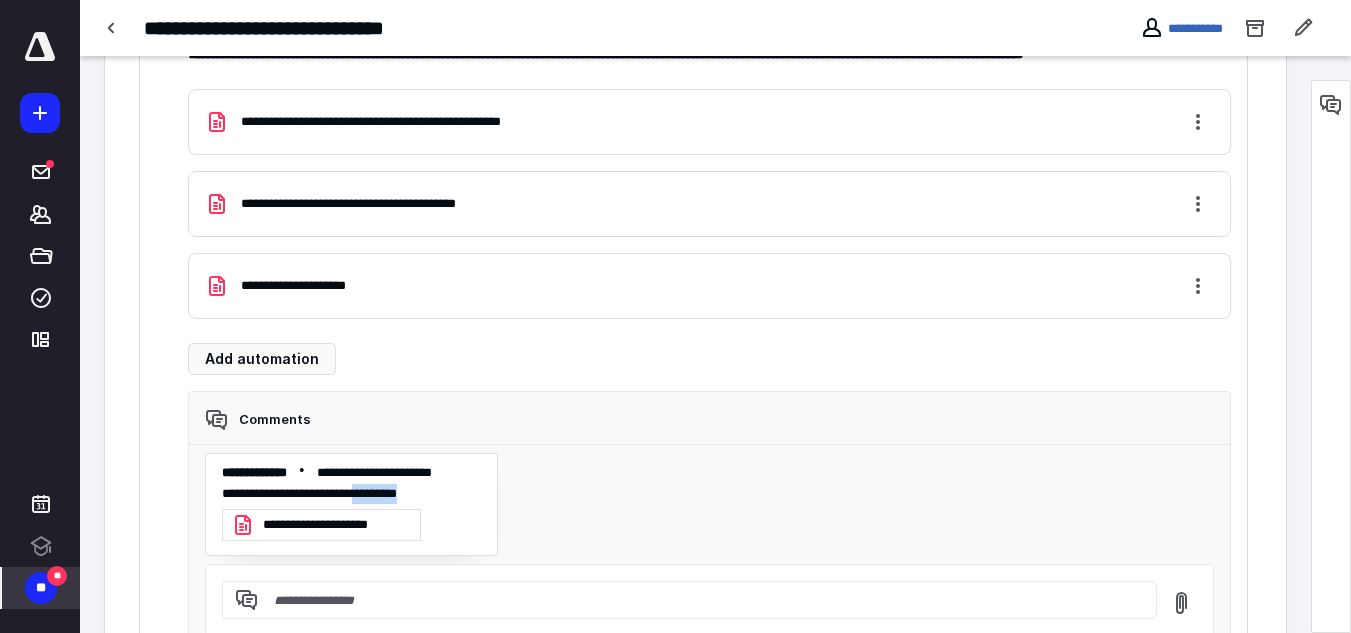 drag, startPoint x: 381, startPoint y: 495, endPoint x: 456, endPoint y: 486, distance: 75.53807 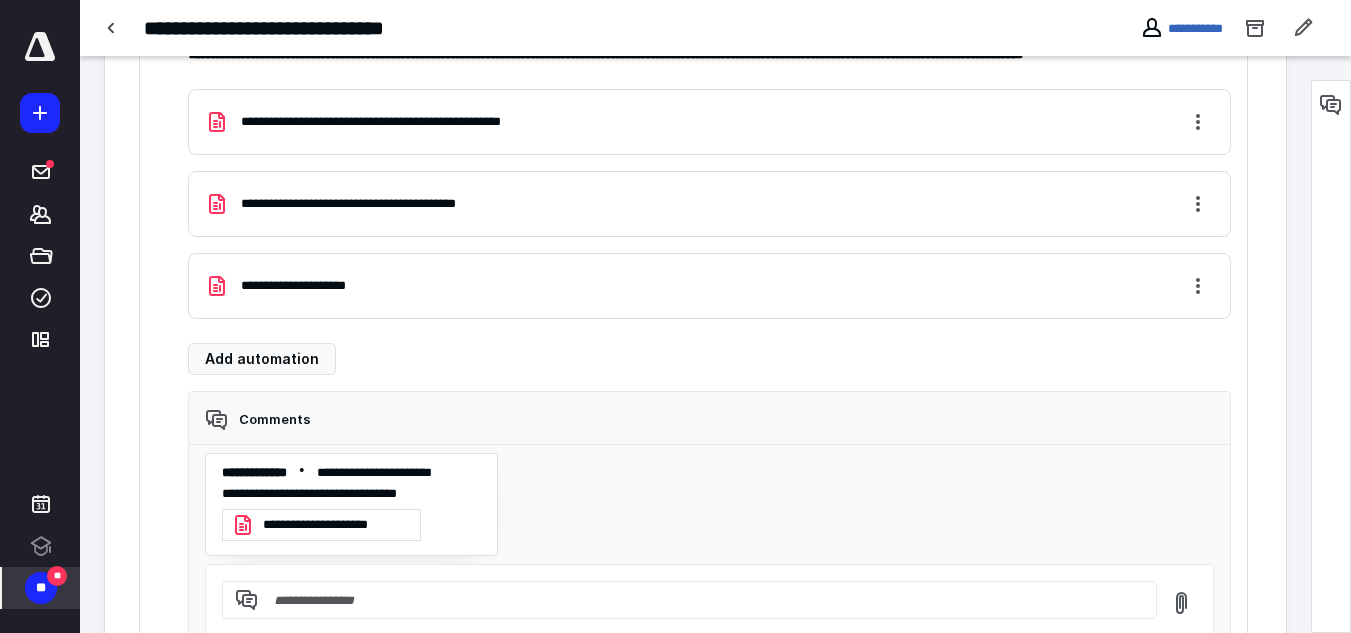 click on "**********" at bounding box center [313, 286] 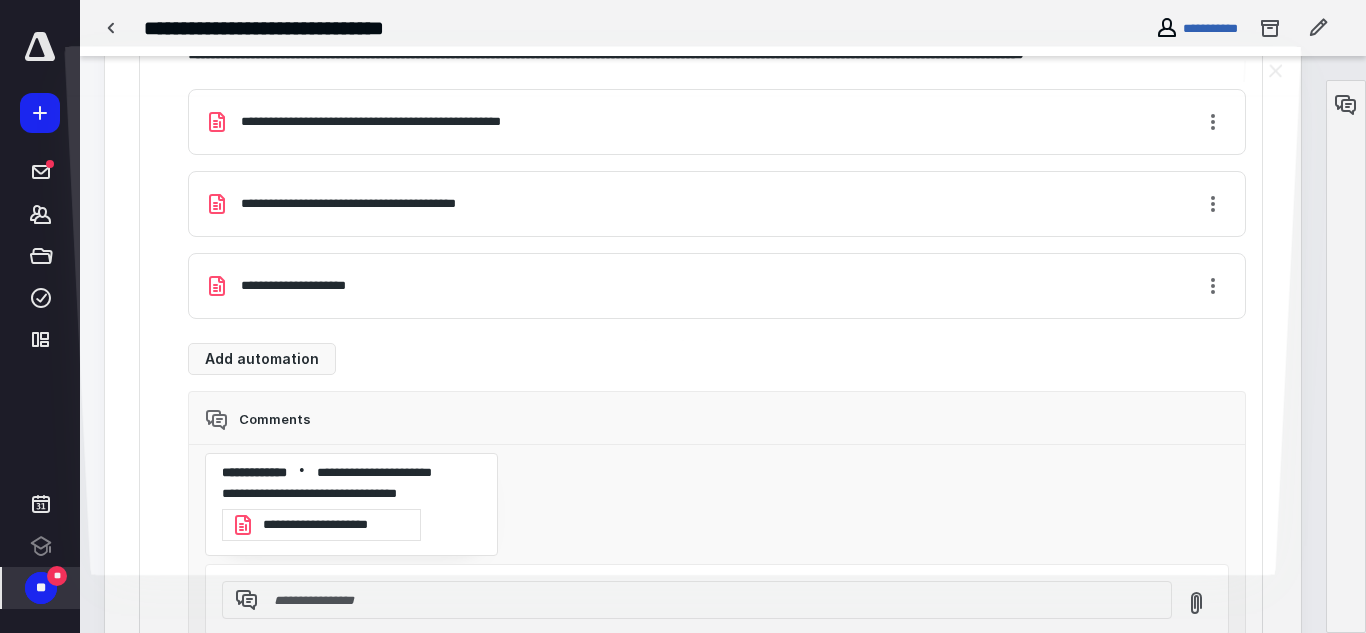click on "**********" at bounding box center [683, -503] 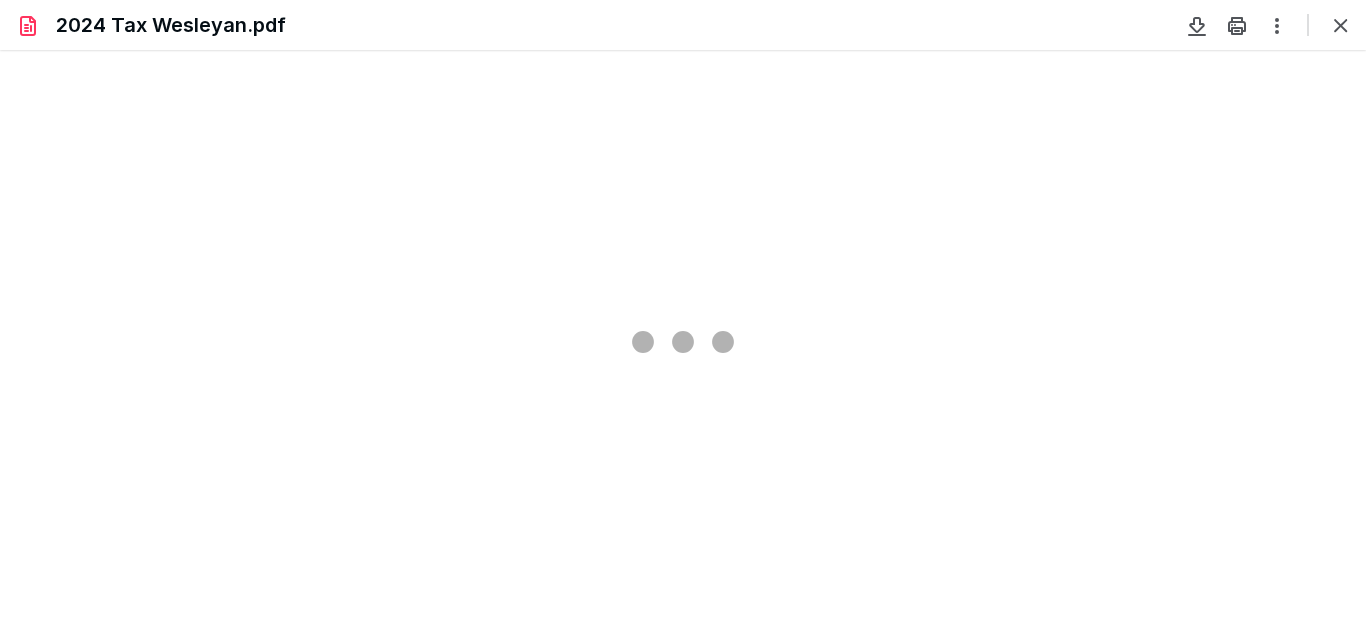 scroll, scrollTop: 0, scrollLeft: 0, axis: both 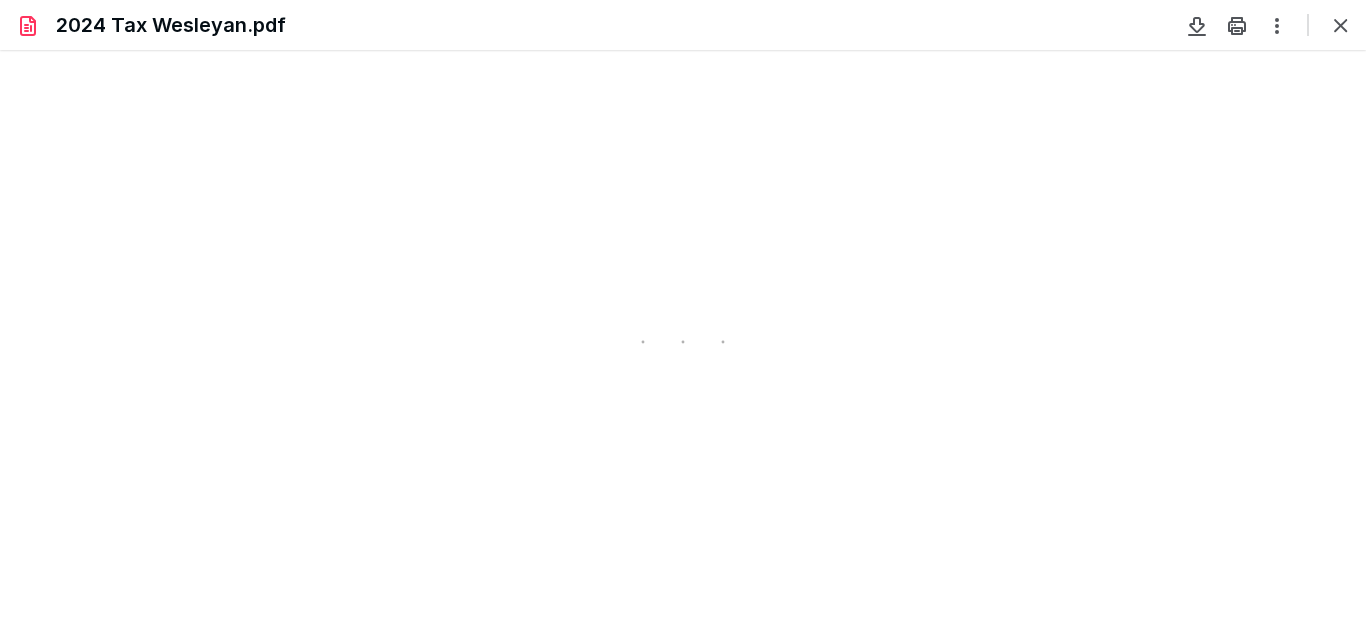 type on "219" 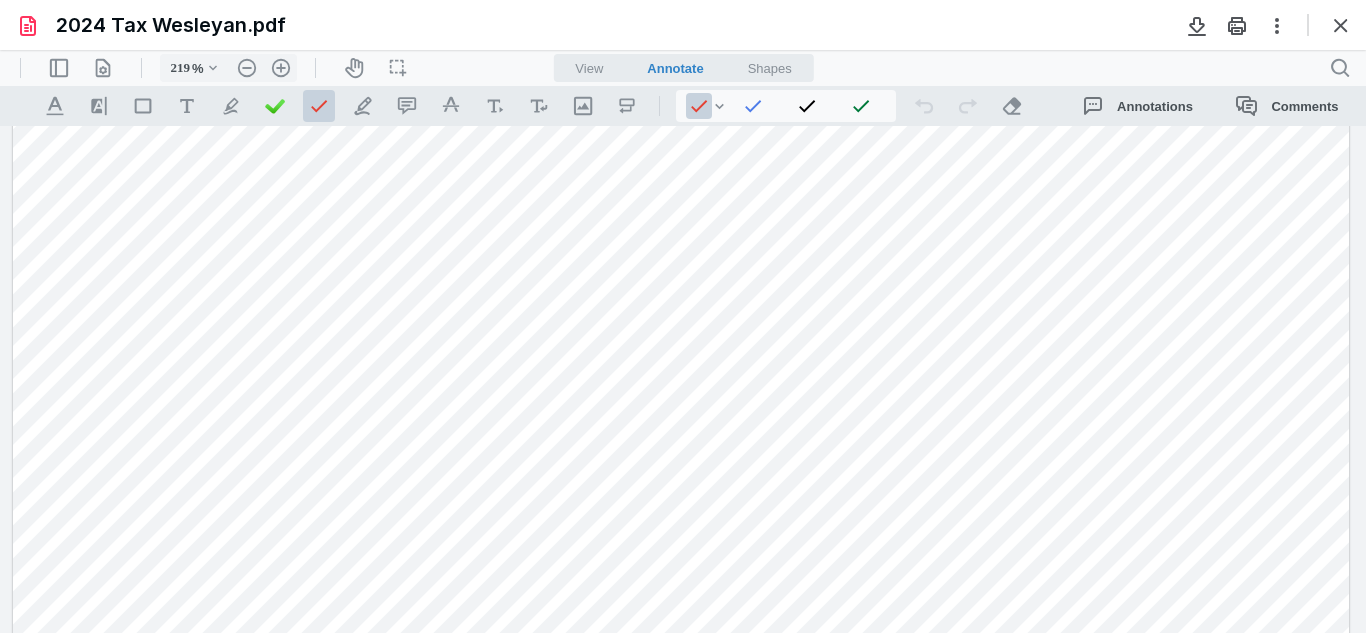 scroll, scrollTop: 800, scrollLeft: 0, axis: vertical 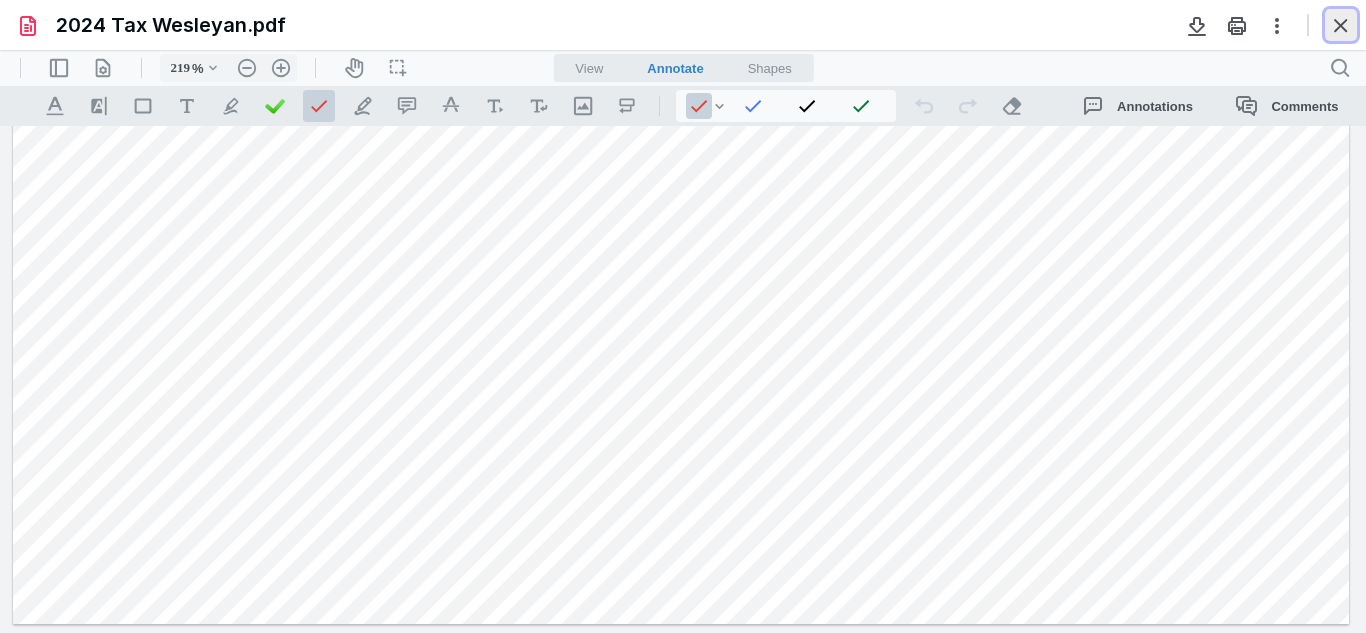 click at bounding box center (1341, 25) 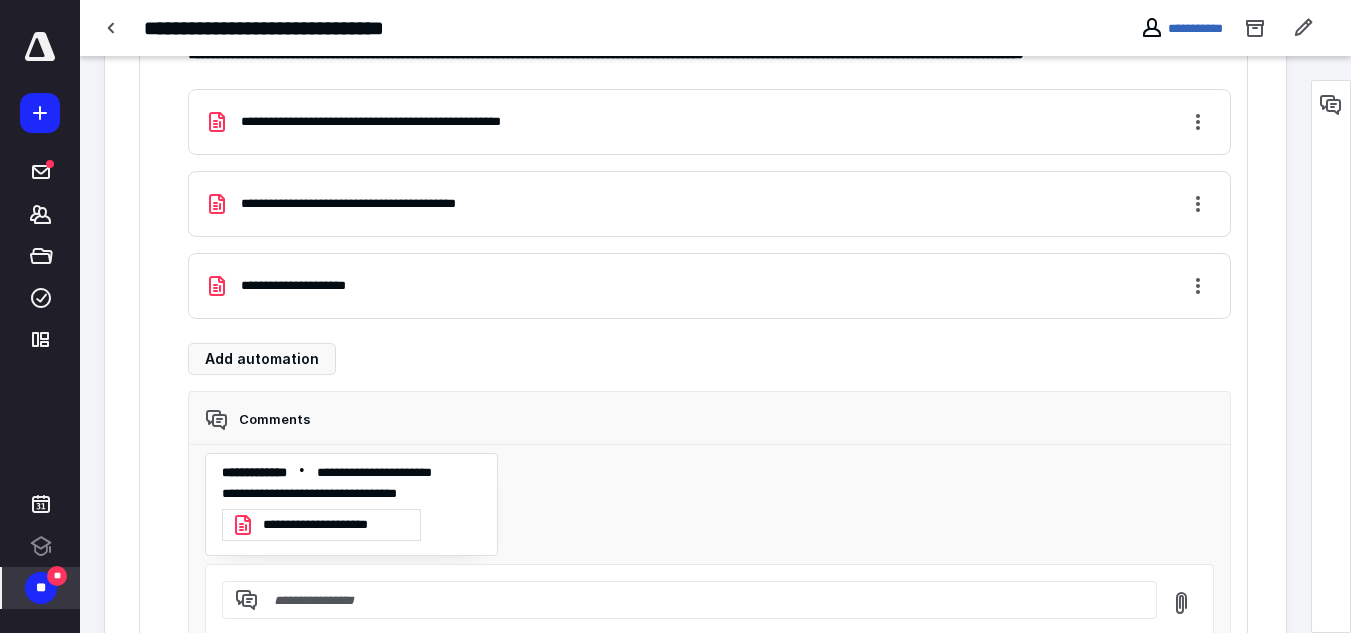 click on "**********" at bounding box center (426, 122) 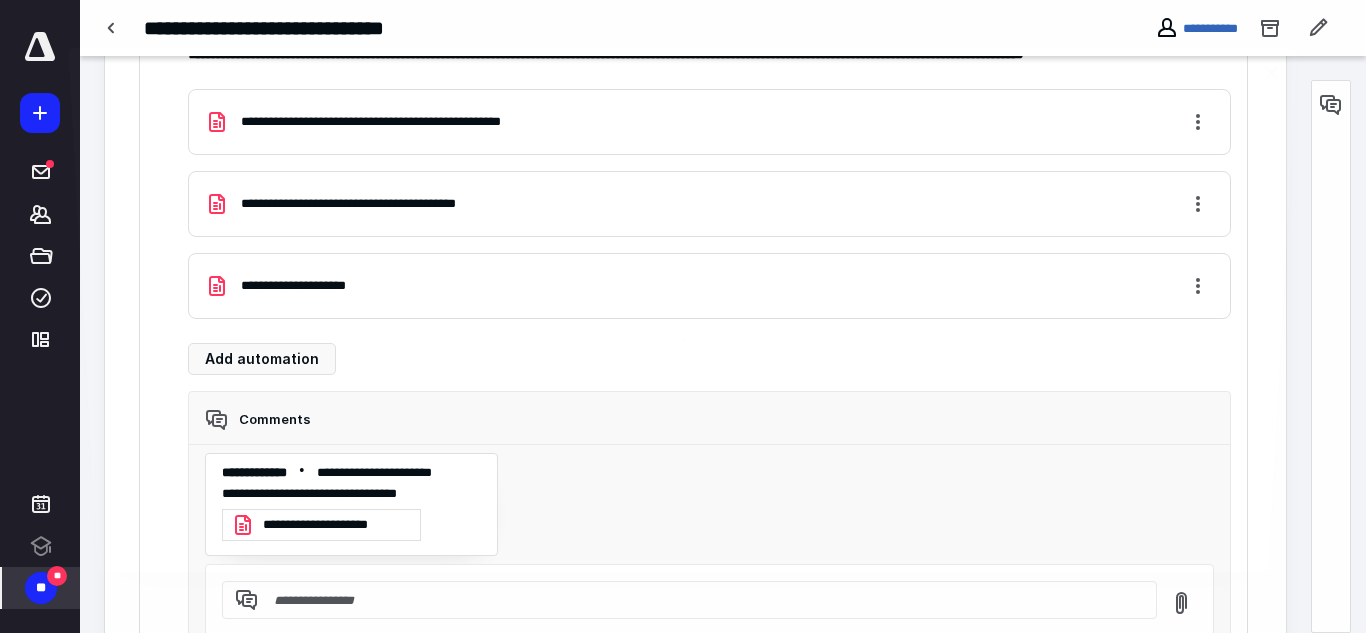 click at bounding box center [683, 334] 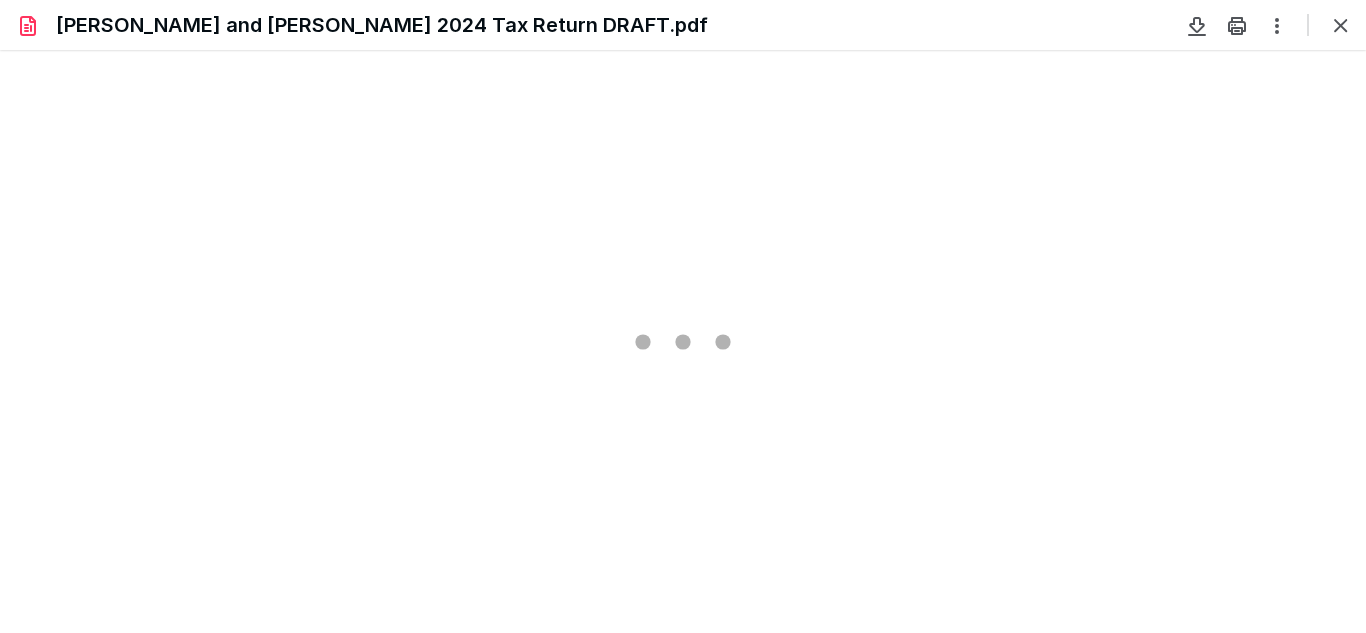 scroll, scrollTop: 0, scrollLeft: 0, axis: both 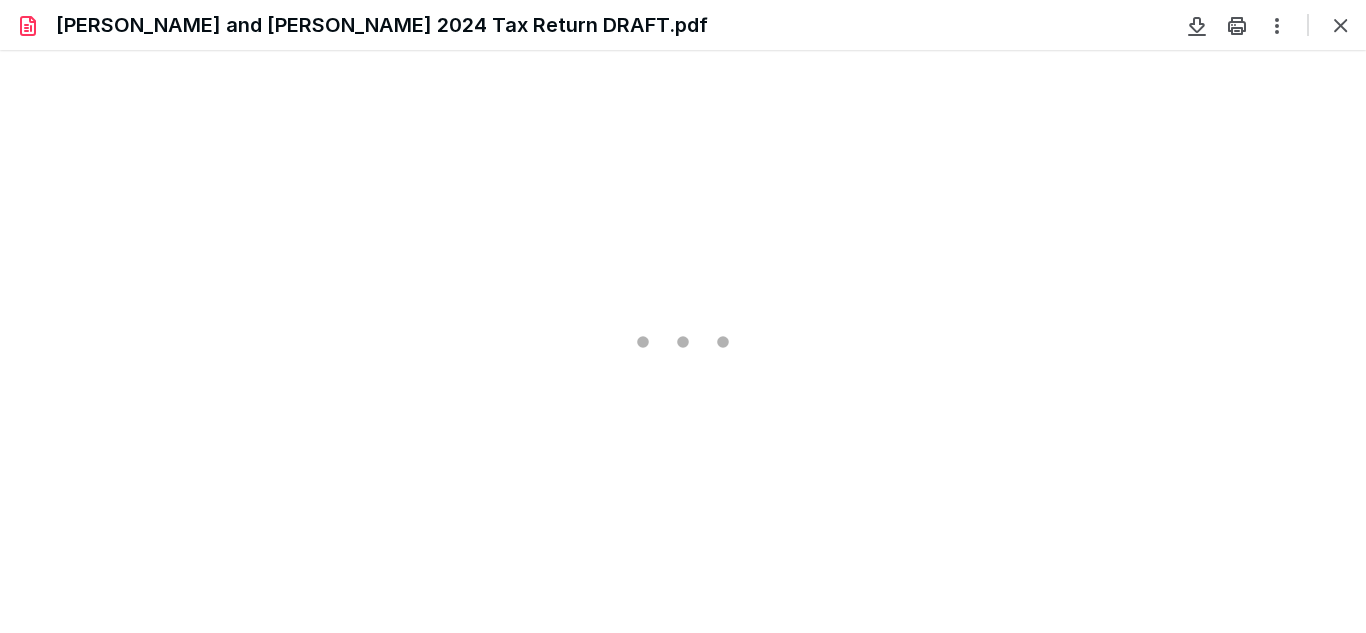 type on "219" 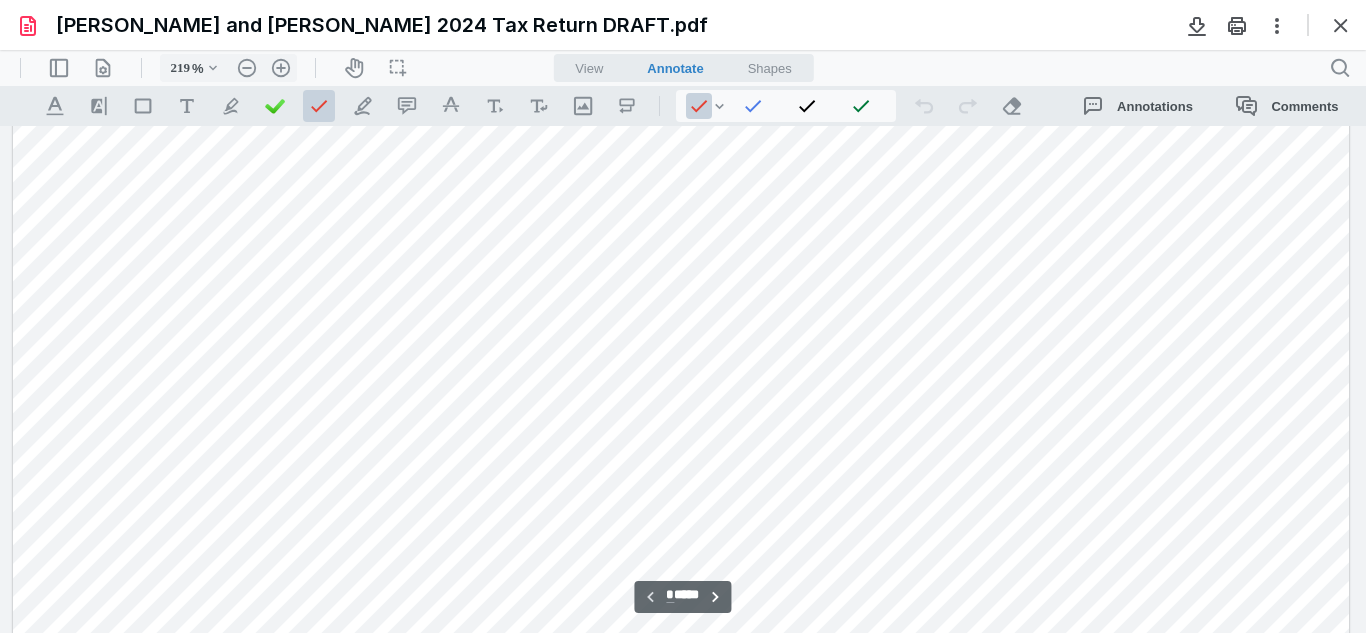 scroll, scrollTop: 185, scrollLeft: 0, axis: vertical 